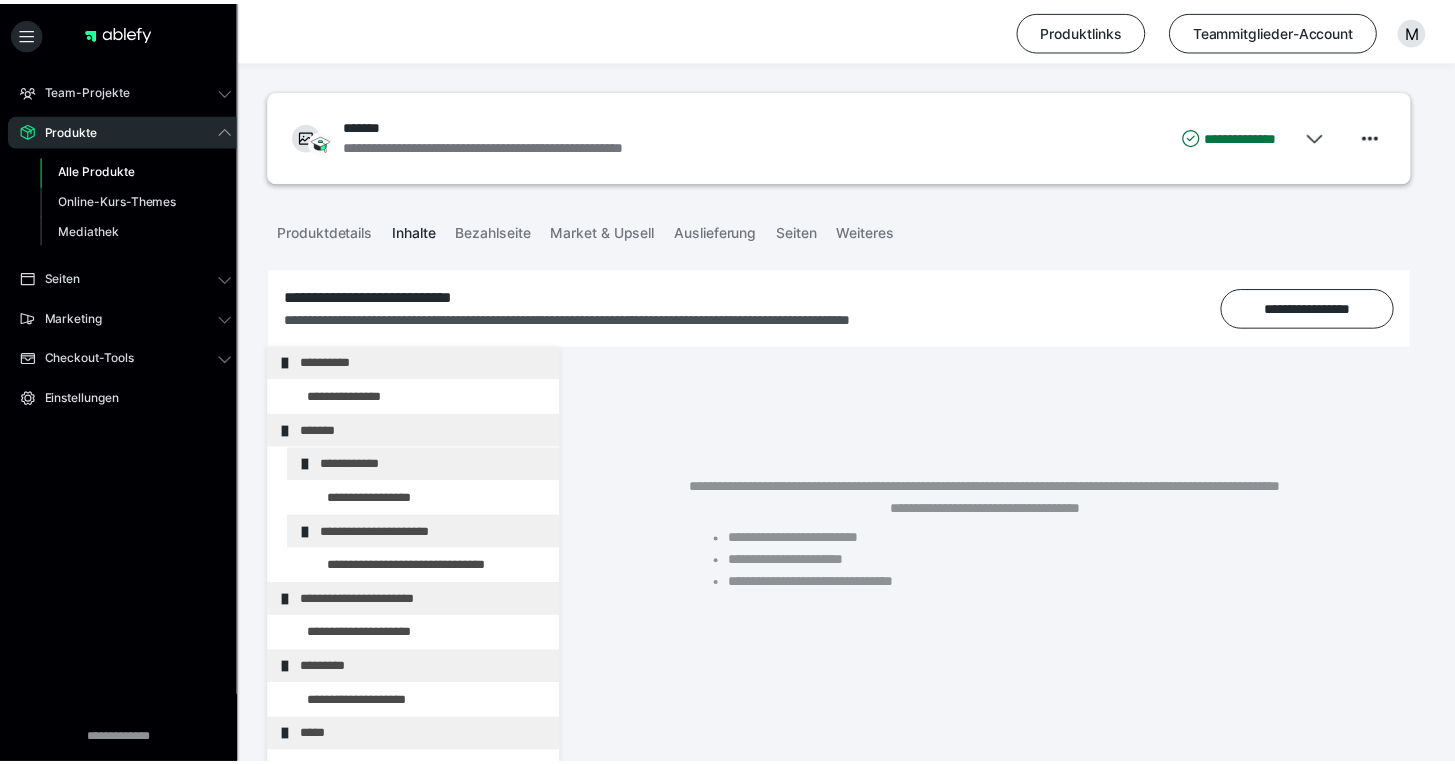 scroll, scrollTop: 0, scrollLeft: 0, axis: both 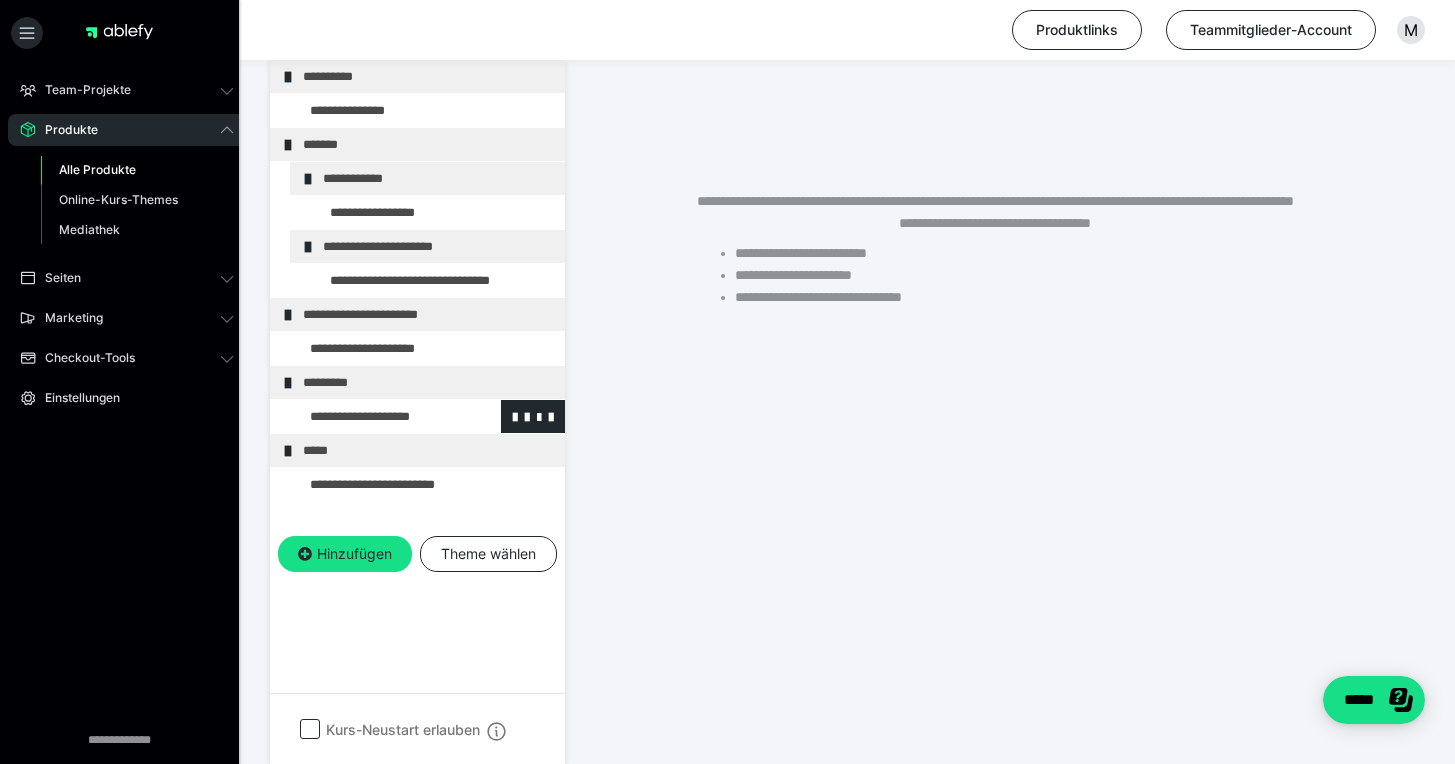 click at bounding box center [375, 416] 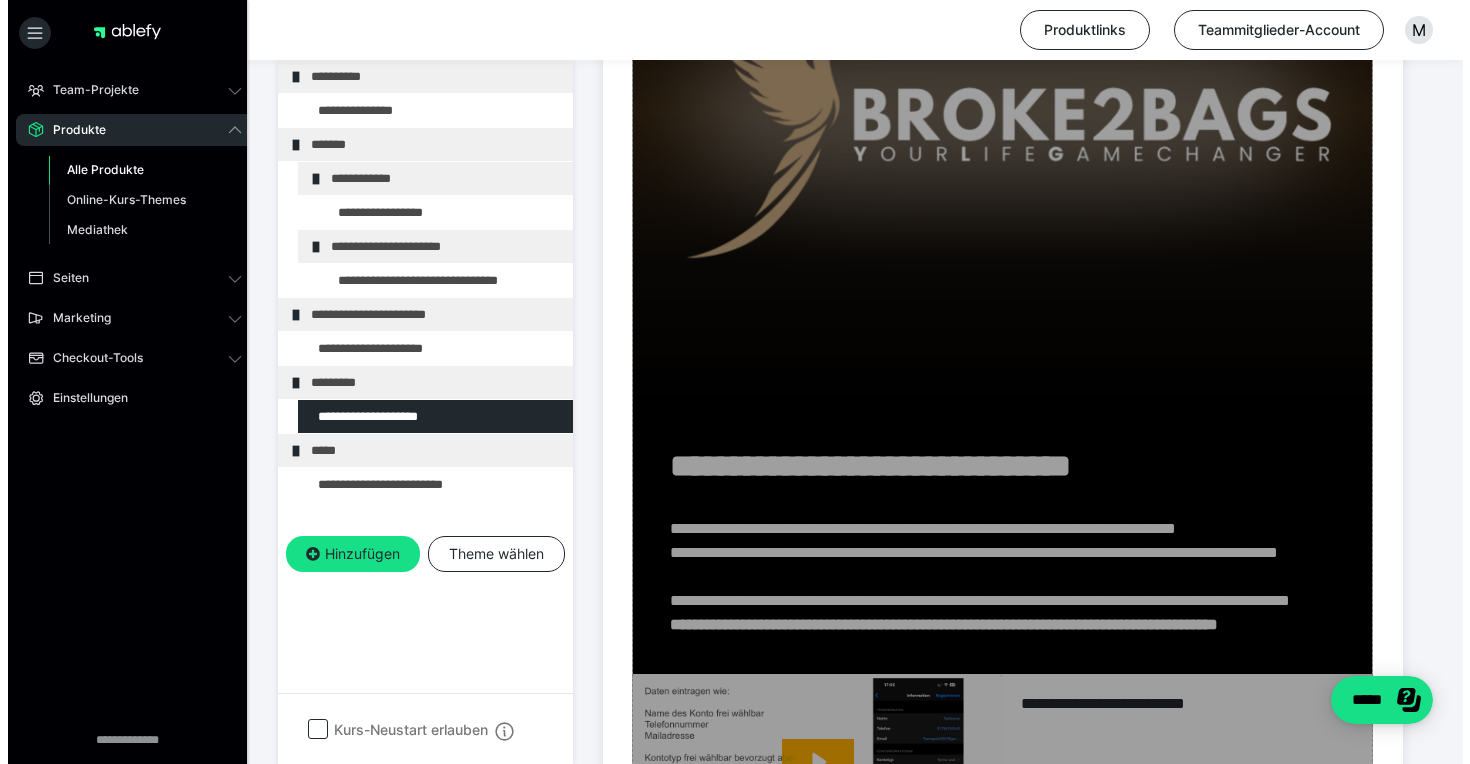 scroll, scrollTop: 212, scrollLeft: 0, axis: vertical 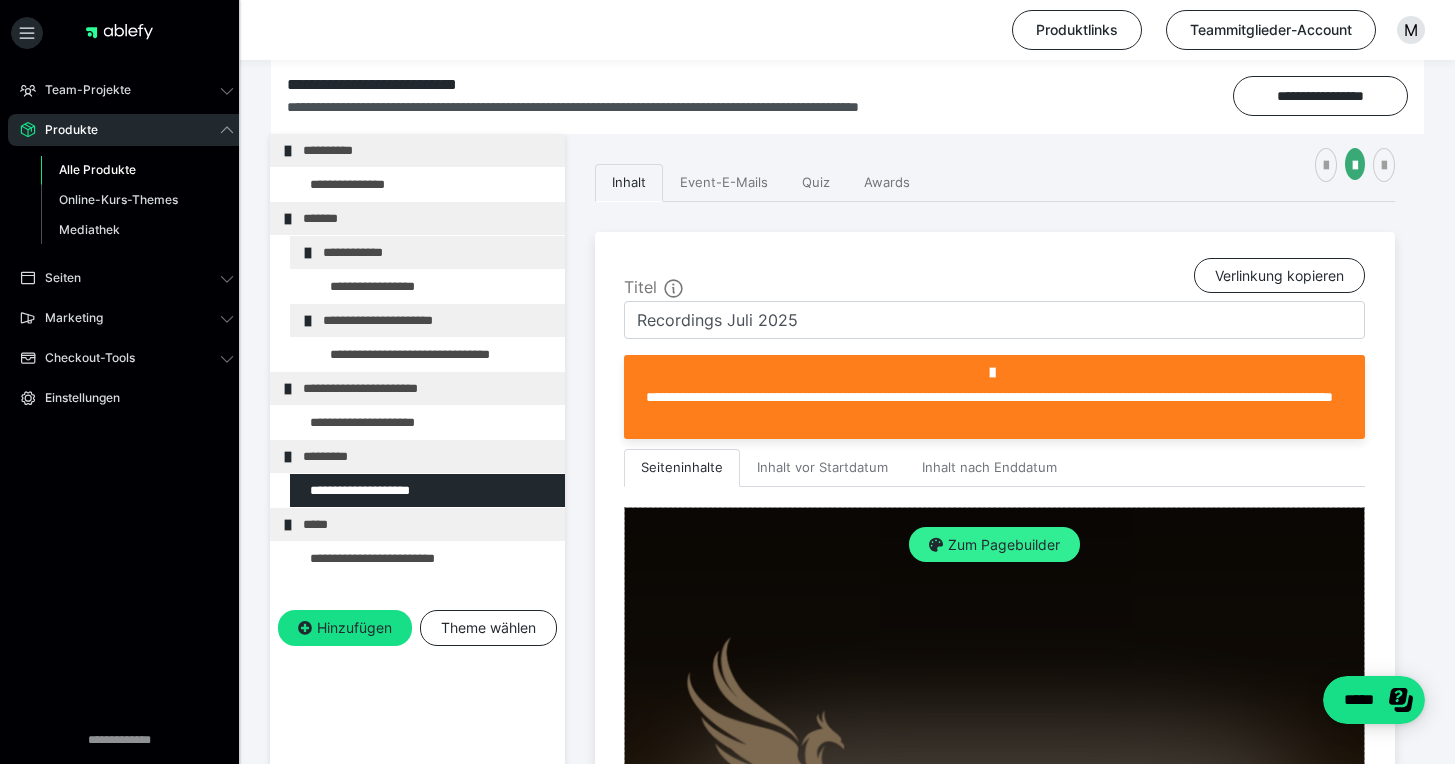 click on "Zum Pagebuilder" at bounding box center [994, 545] 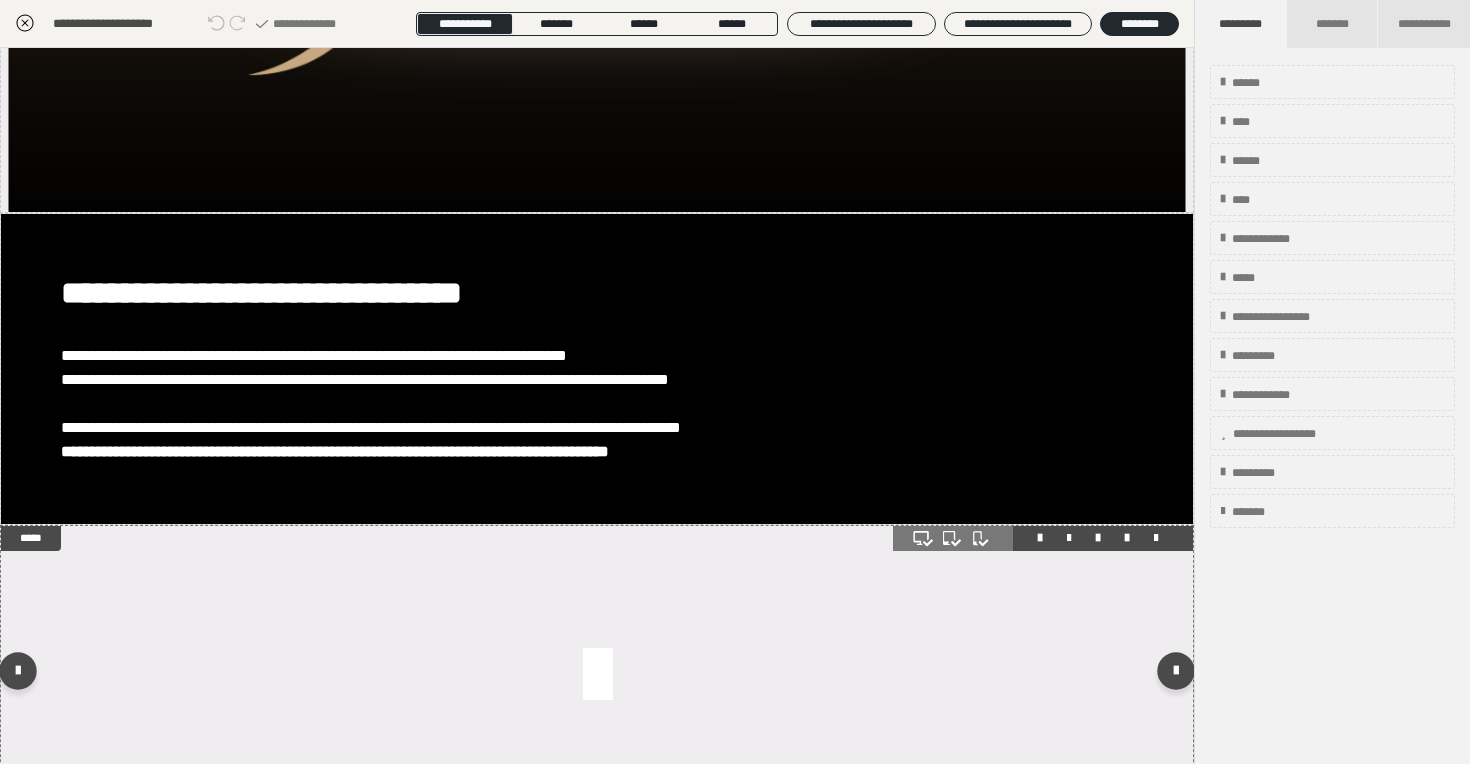 scroll, scrollTop: 645, scrollLeft: 0, axis: vertical 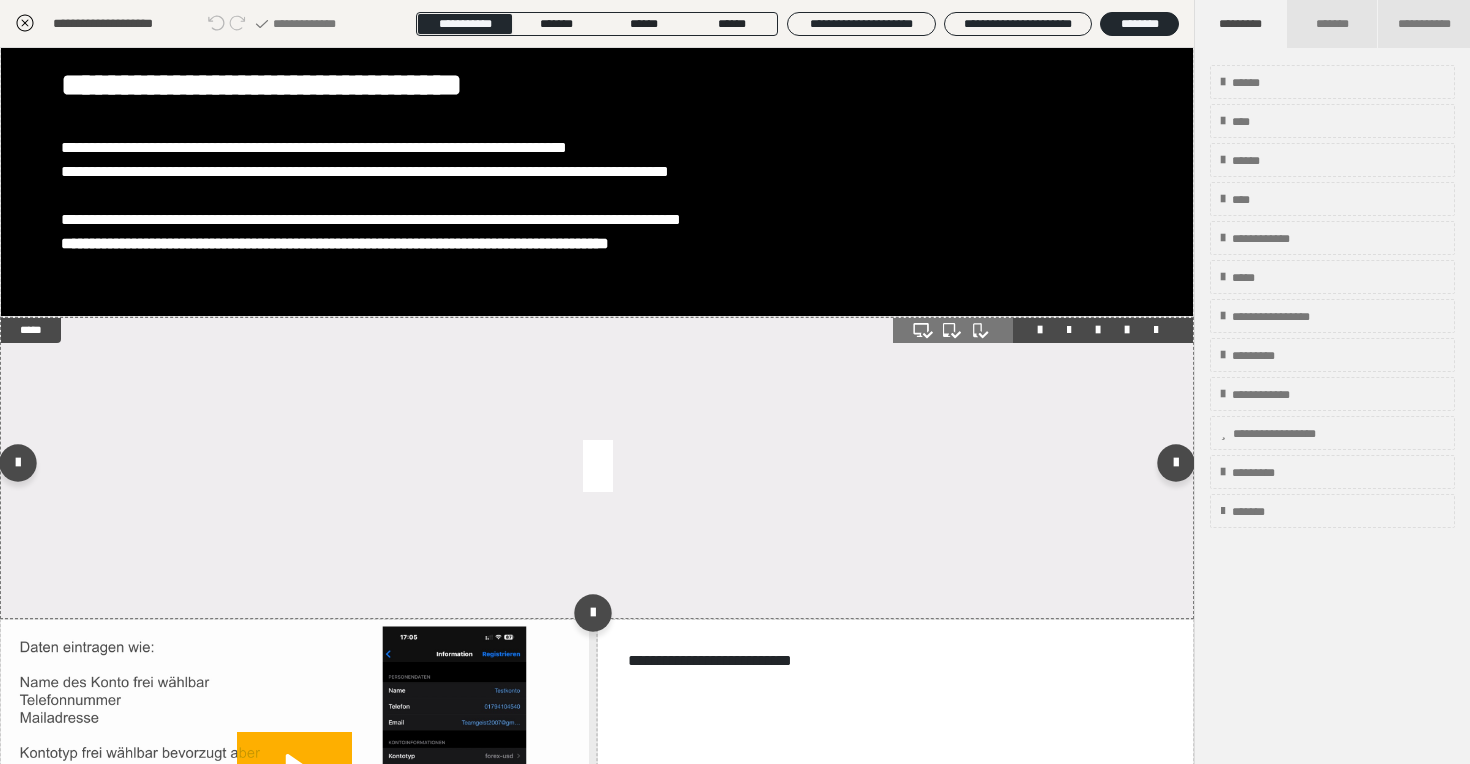 click at bounding box center (597, 468) 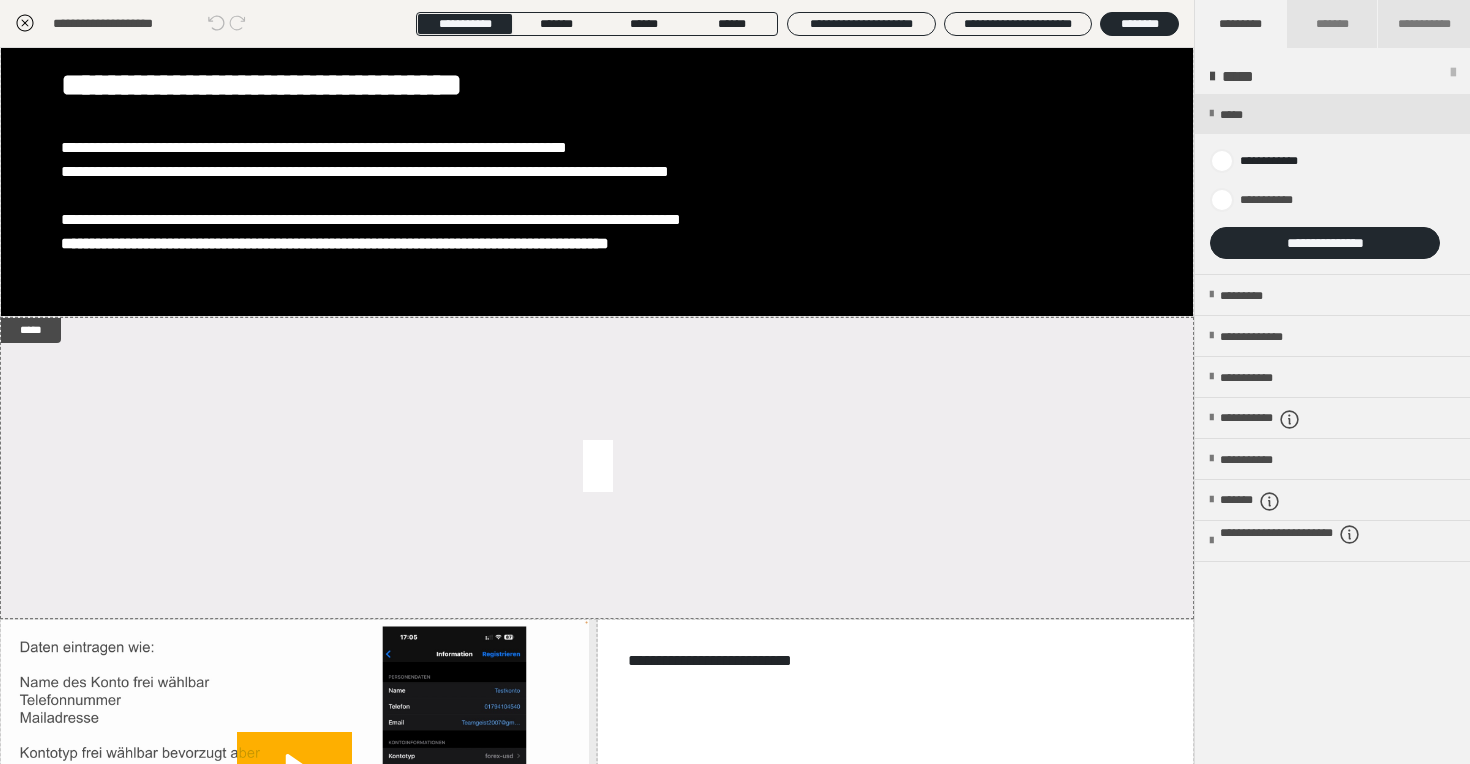 click at bounding box center (1332, 184) 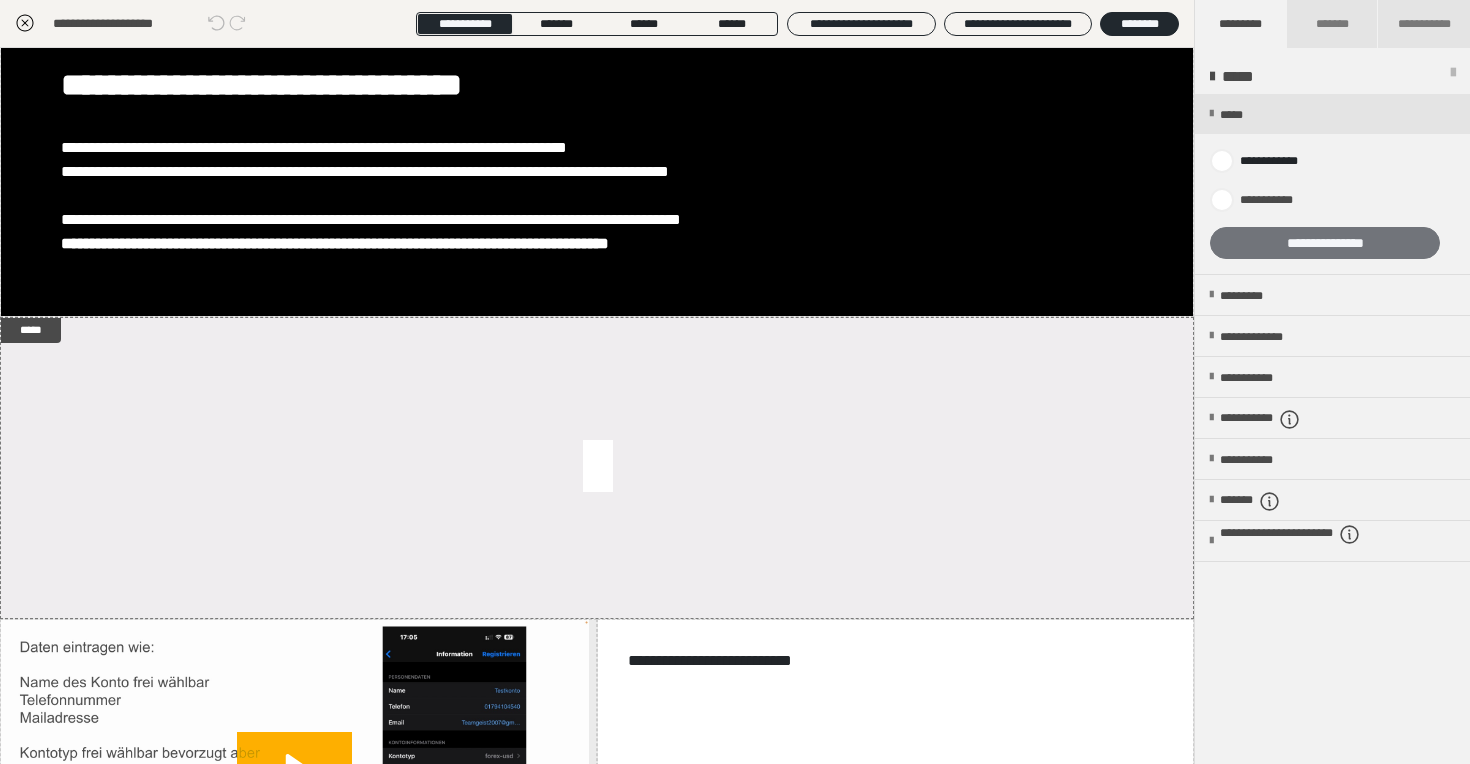 click on "**********" at bounding box center [1325, 243] 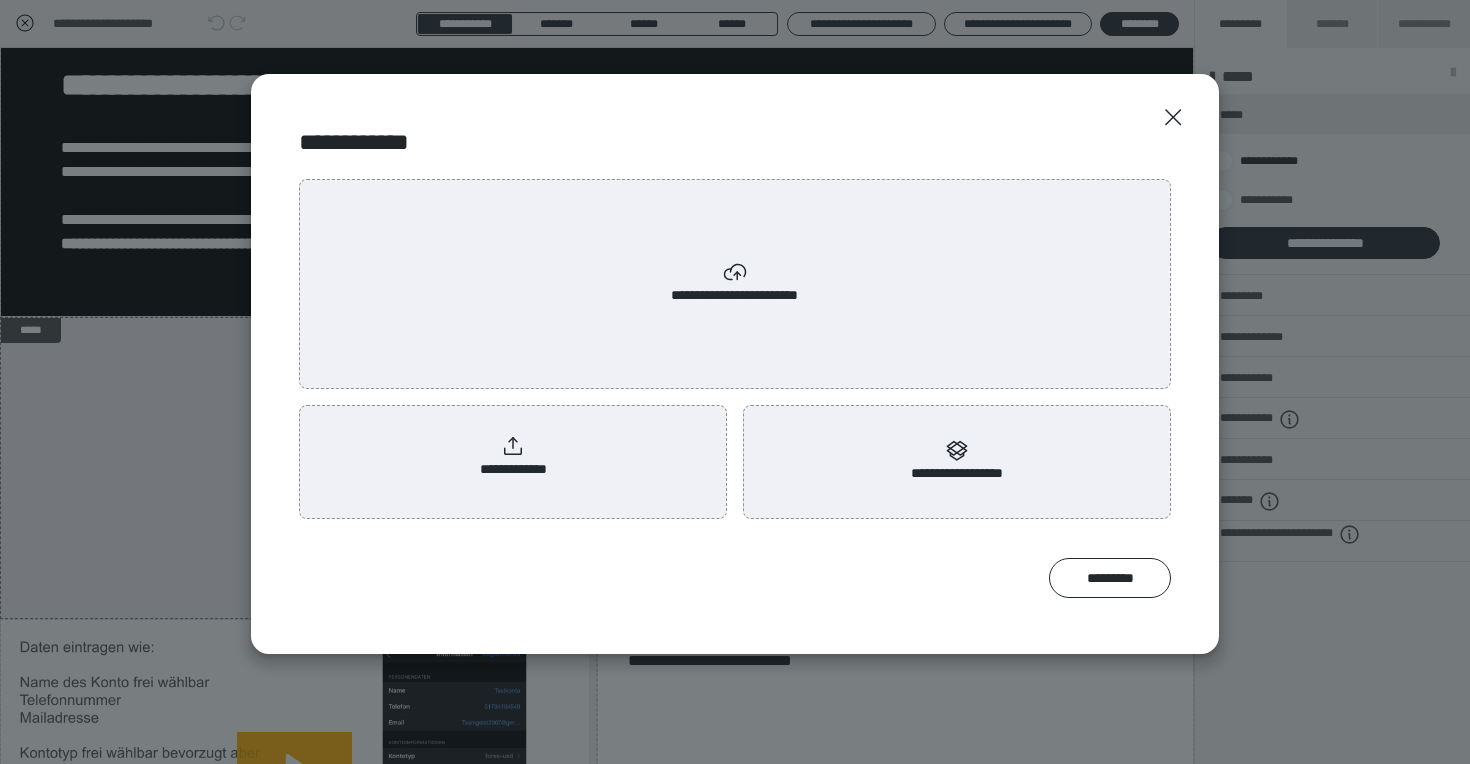 click on "**********" at bounding box center [513, 458] 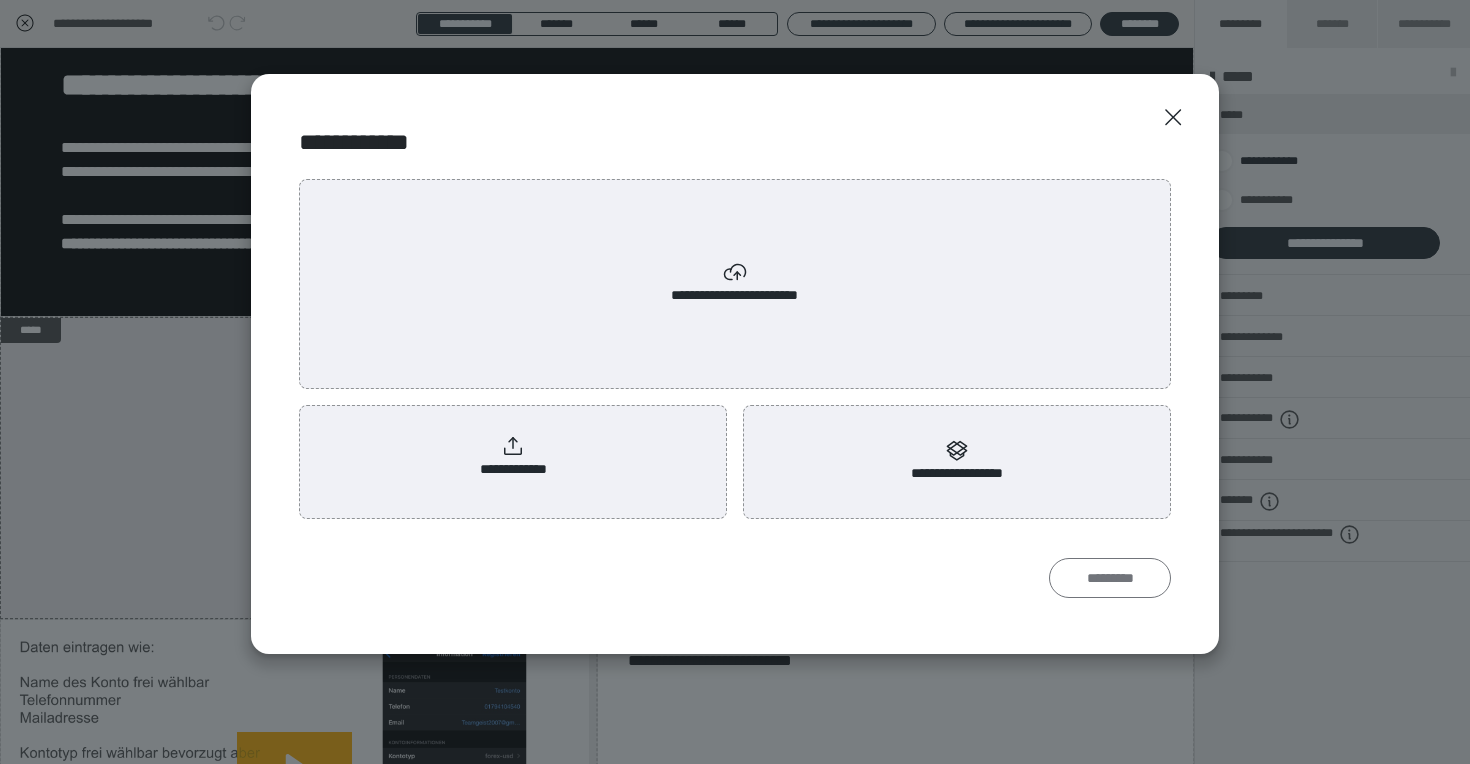 click on "*********" at bounding box center [1110, 578] 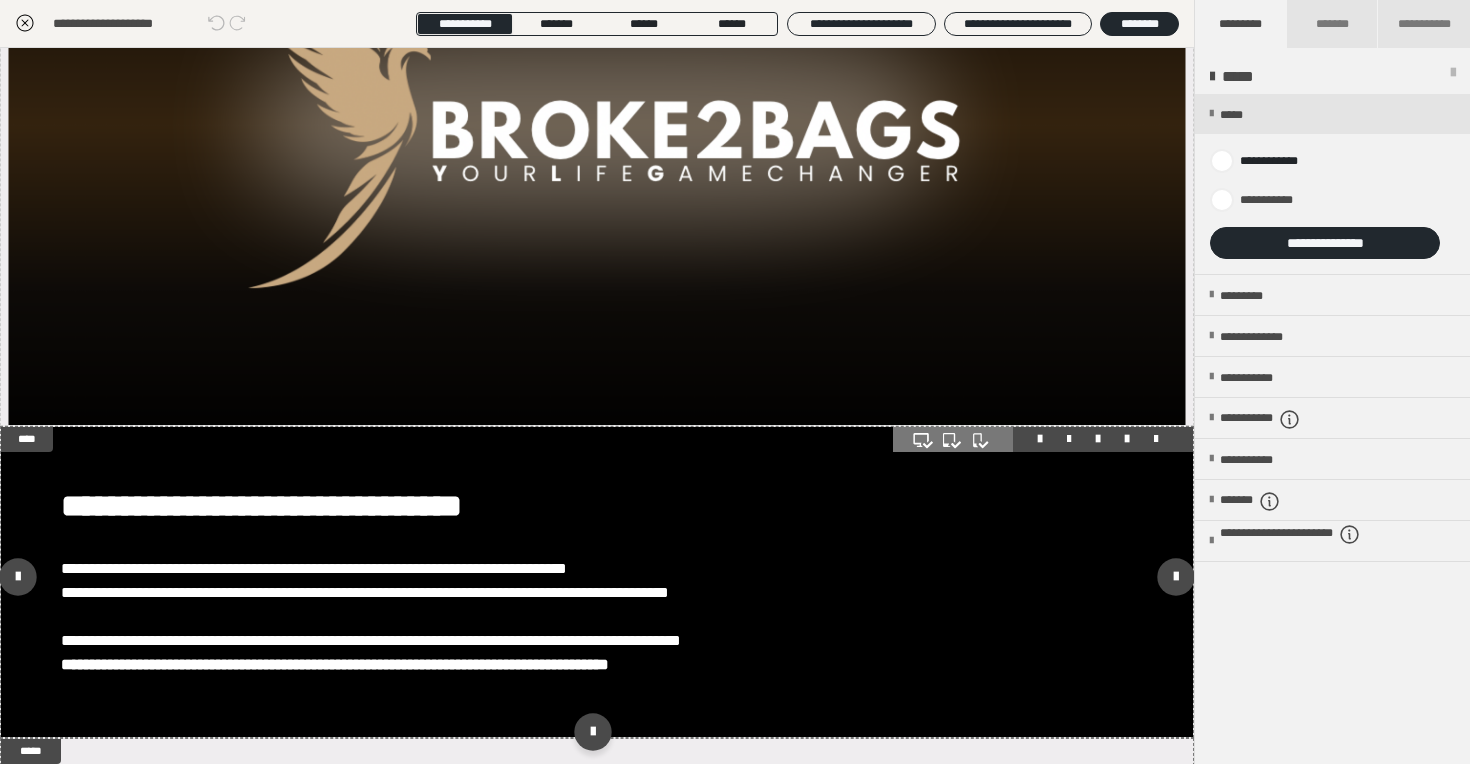 scroll, scrollTop: 425, scrollLeft: 0, axis: vertical 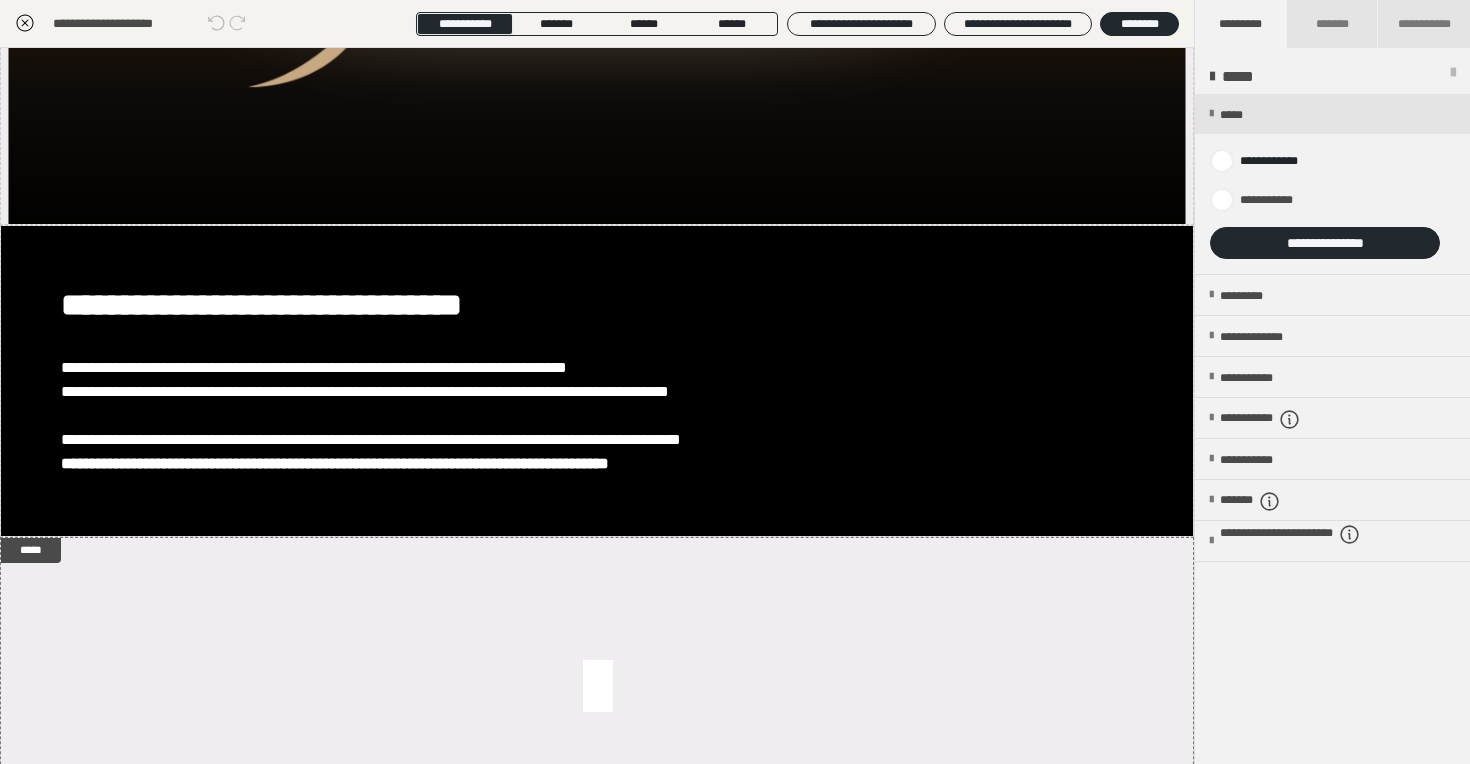 click at bounding box center (1453, 77) 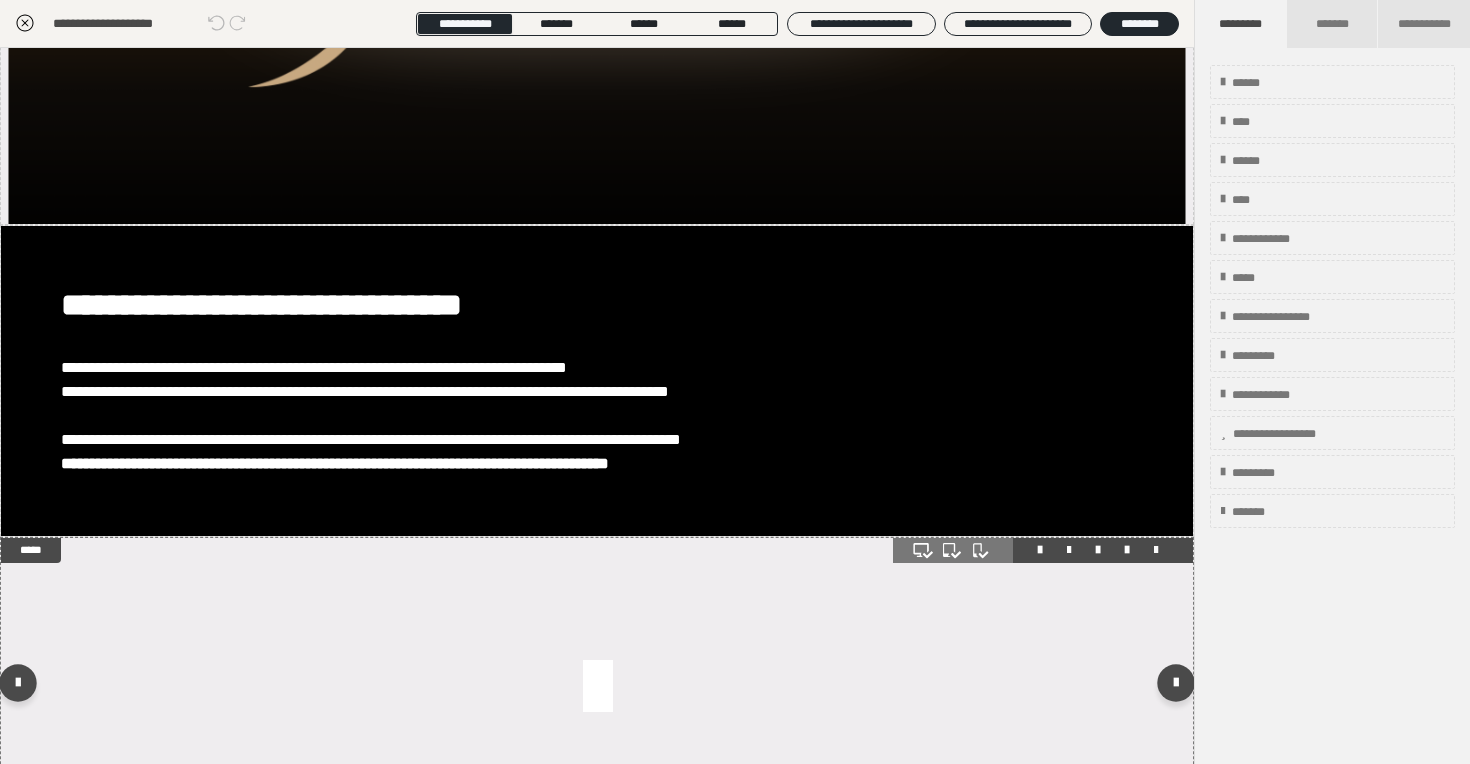 click at bounding box center (1156, 550) 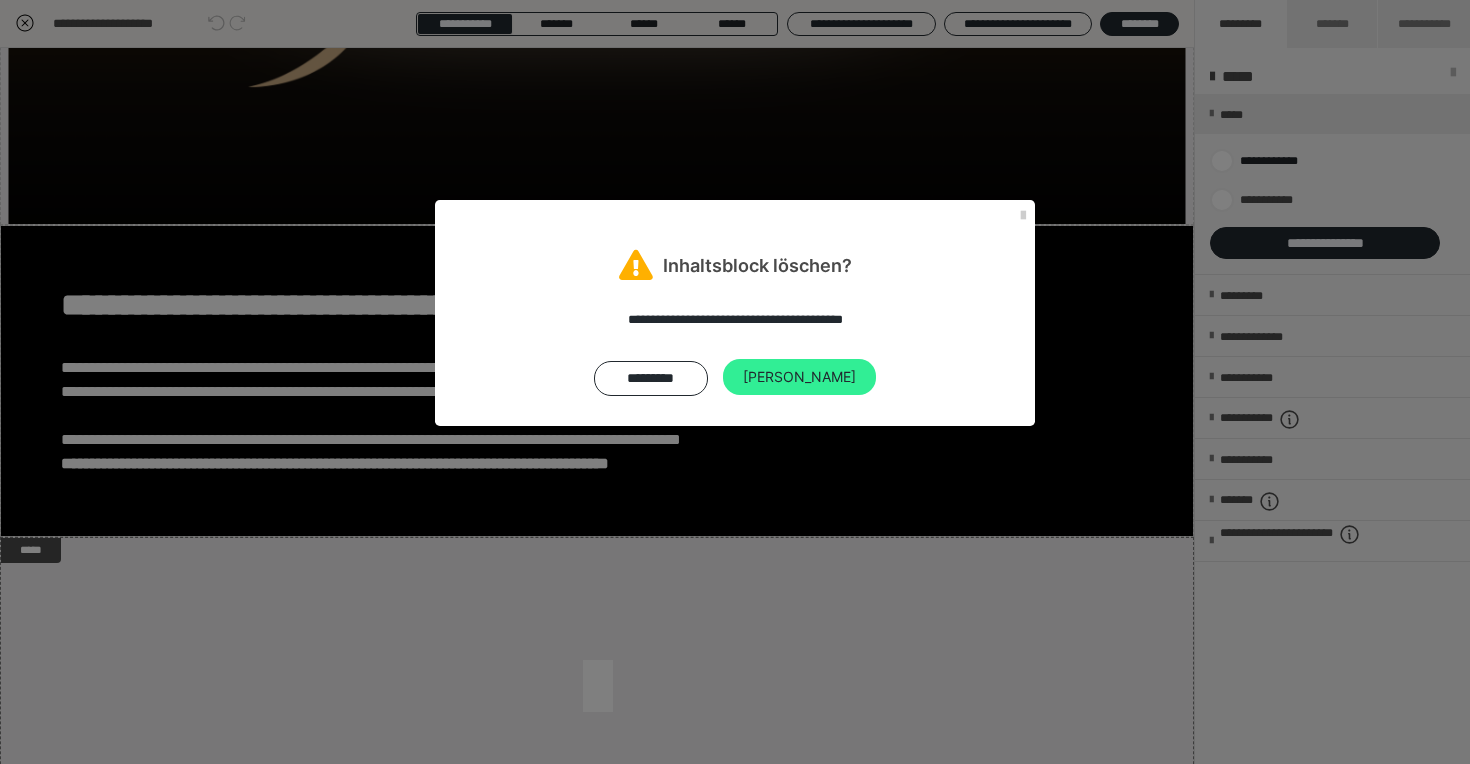 click on "Ja" at bounding box center [799, 377] 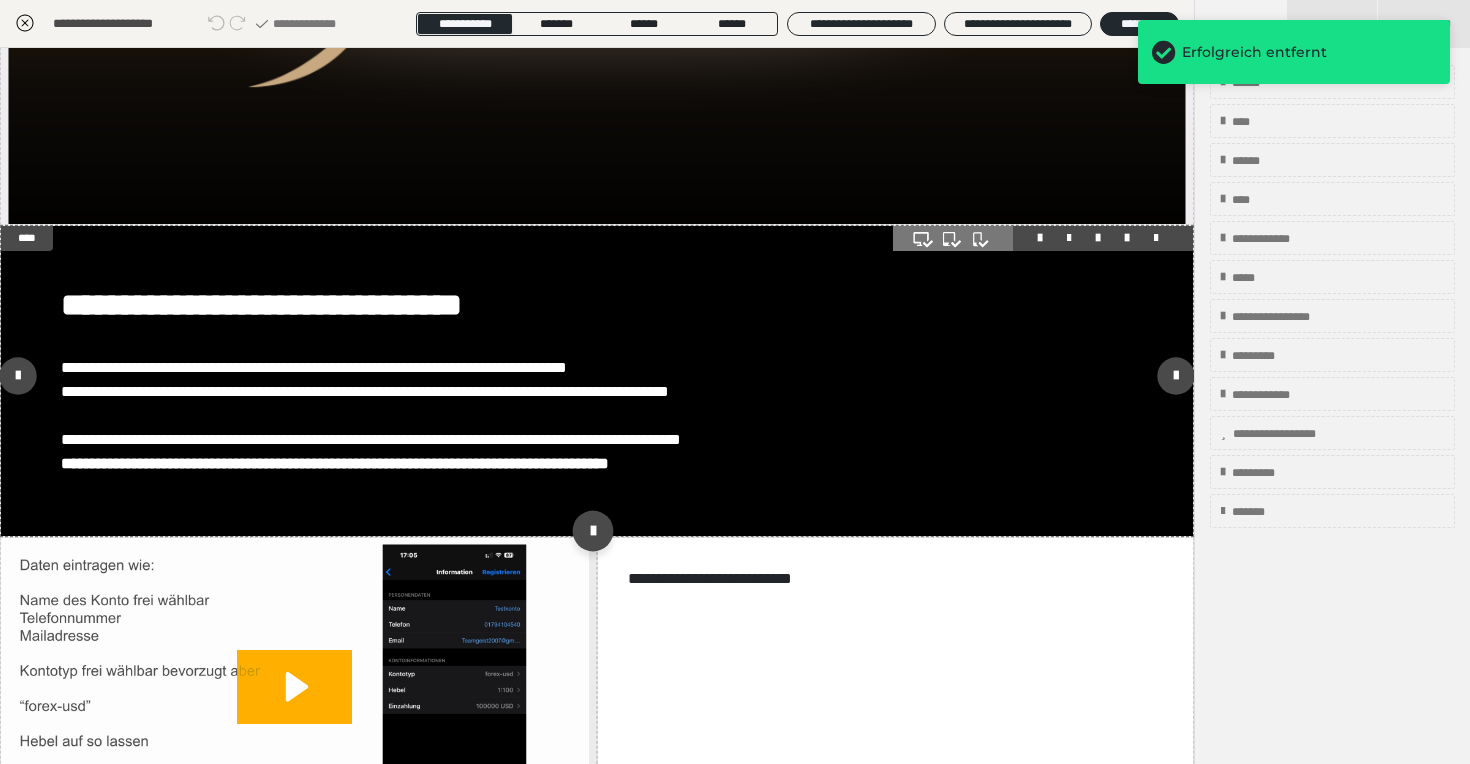 click at bounding box center (592, 531) 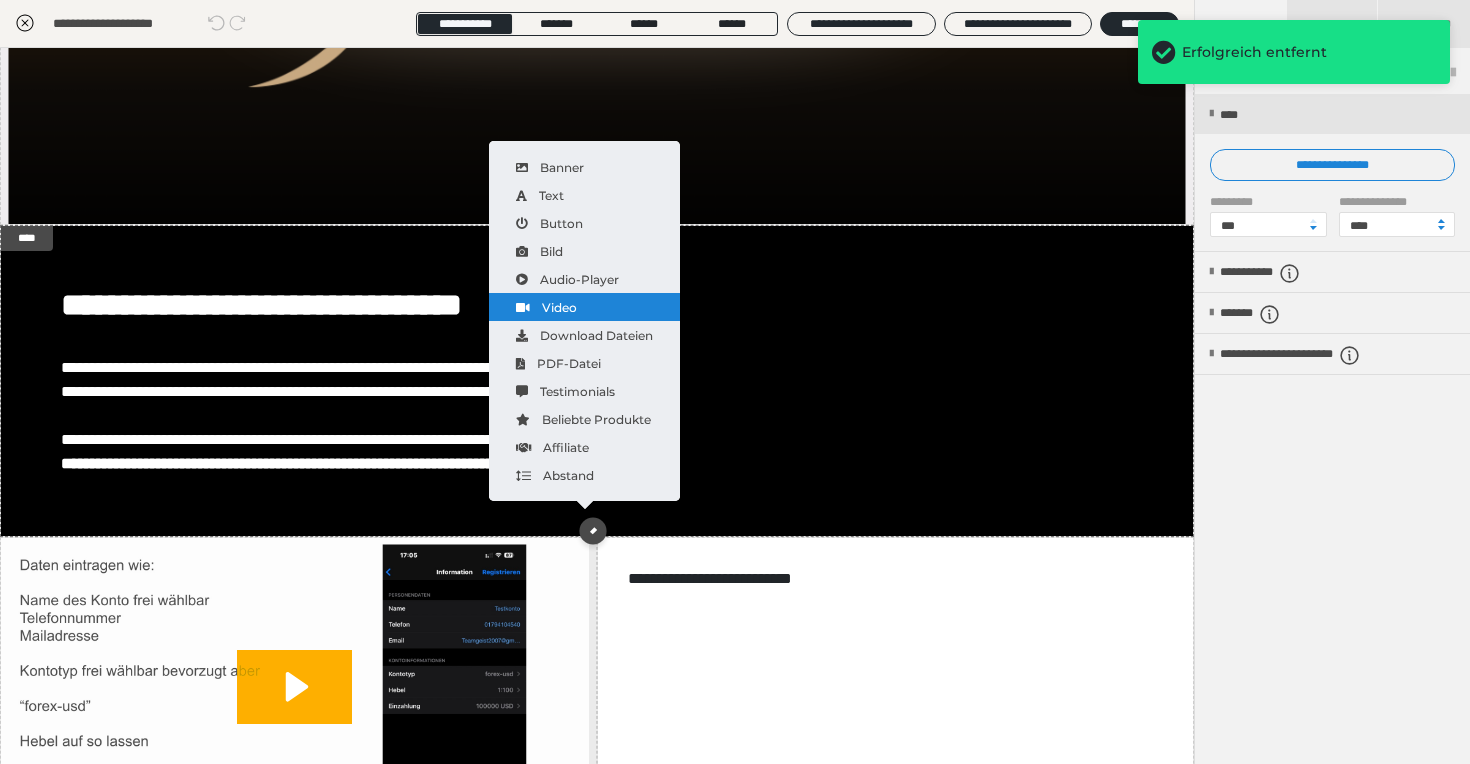 click on "Video" at bounding box center [584, 307] 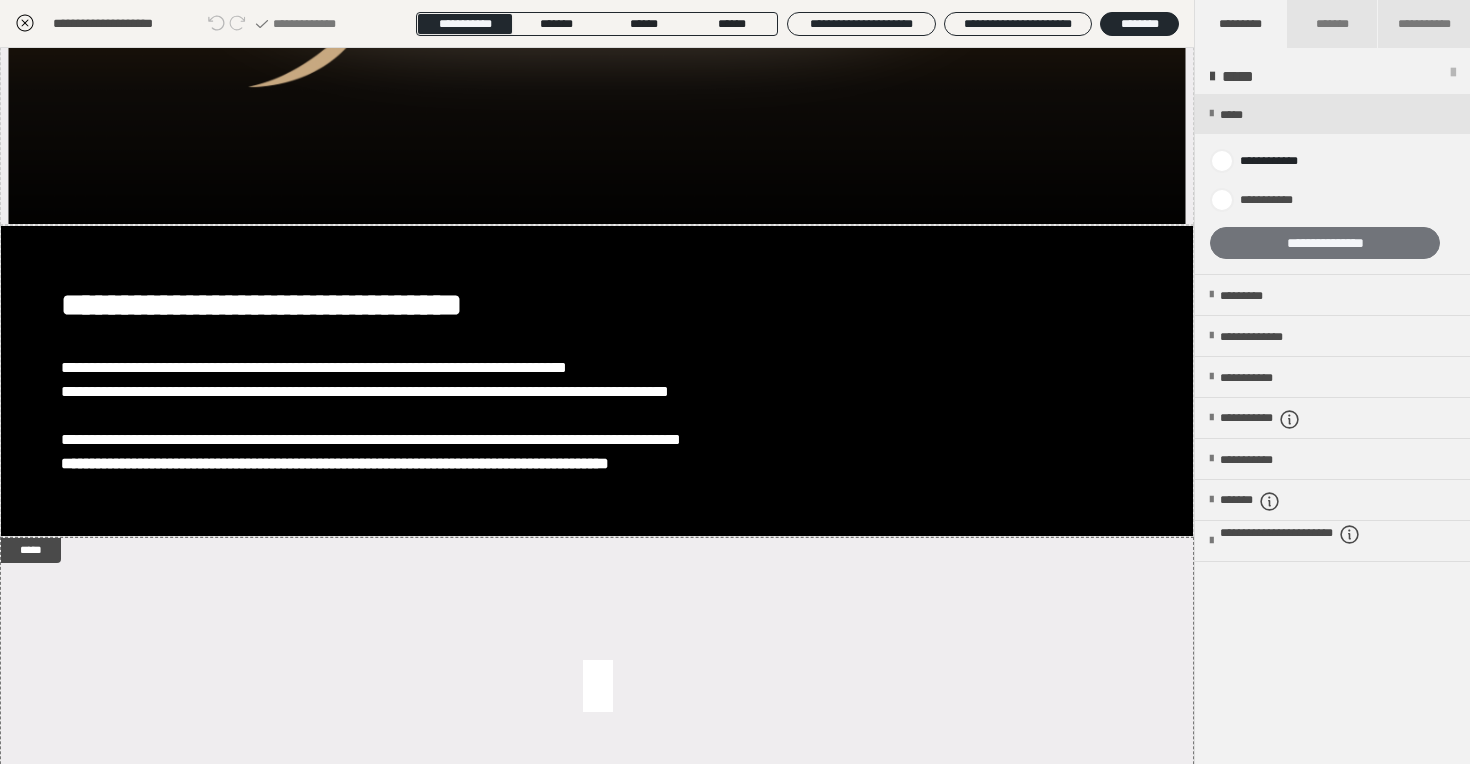 click on "**********" at bounding box center (1325, 243) 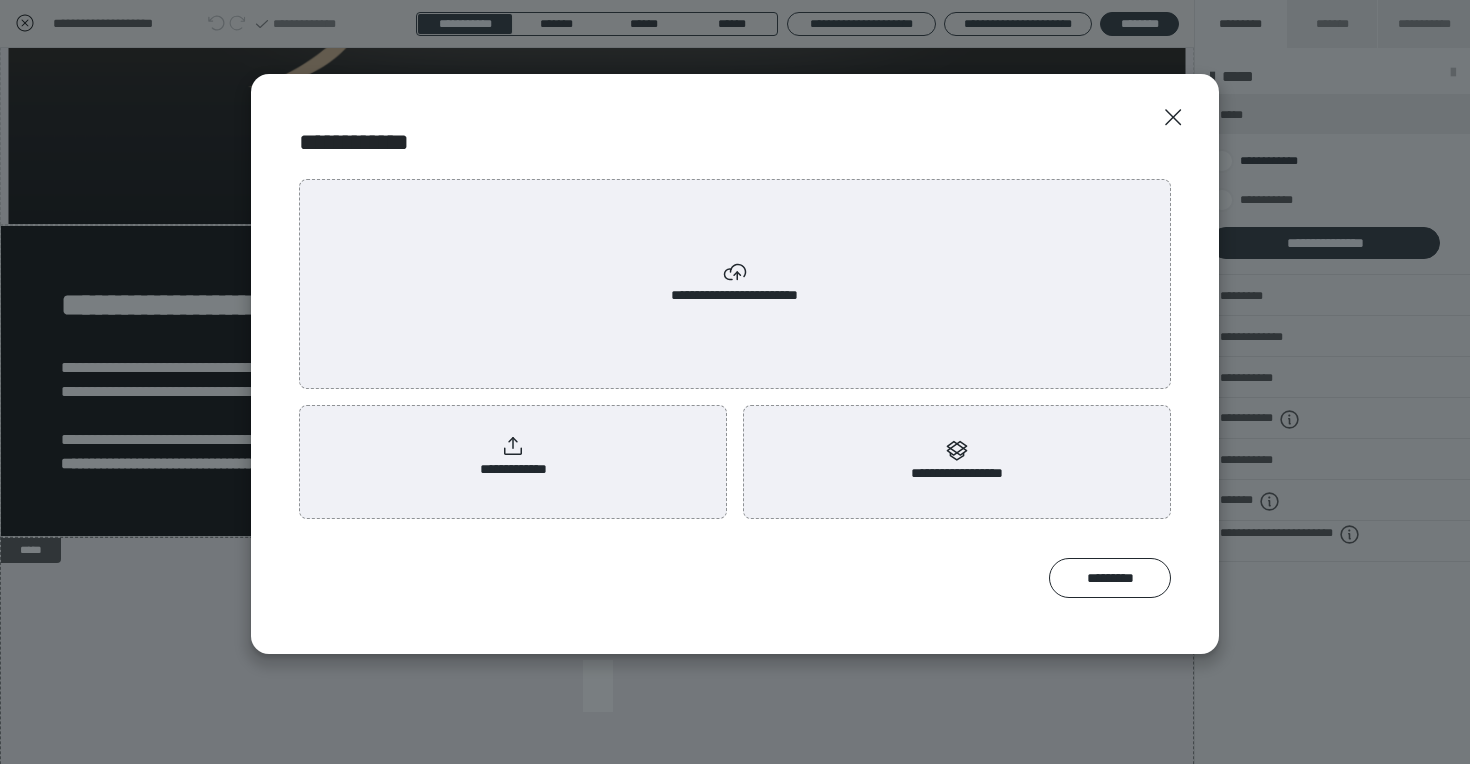 click on "**********" at bounding box center (513, 458) 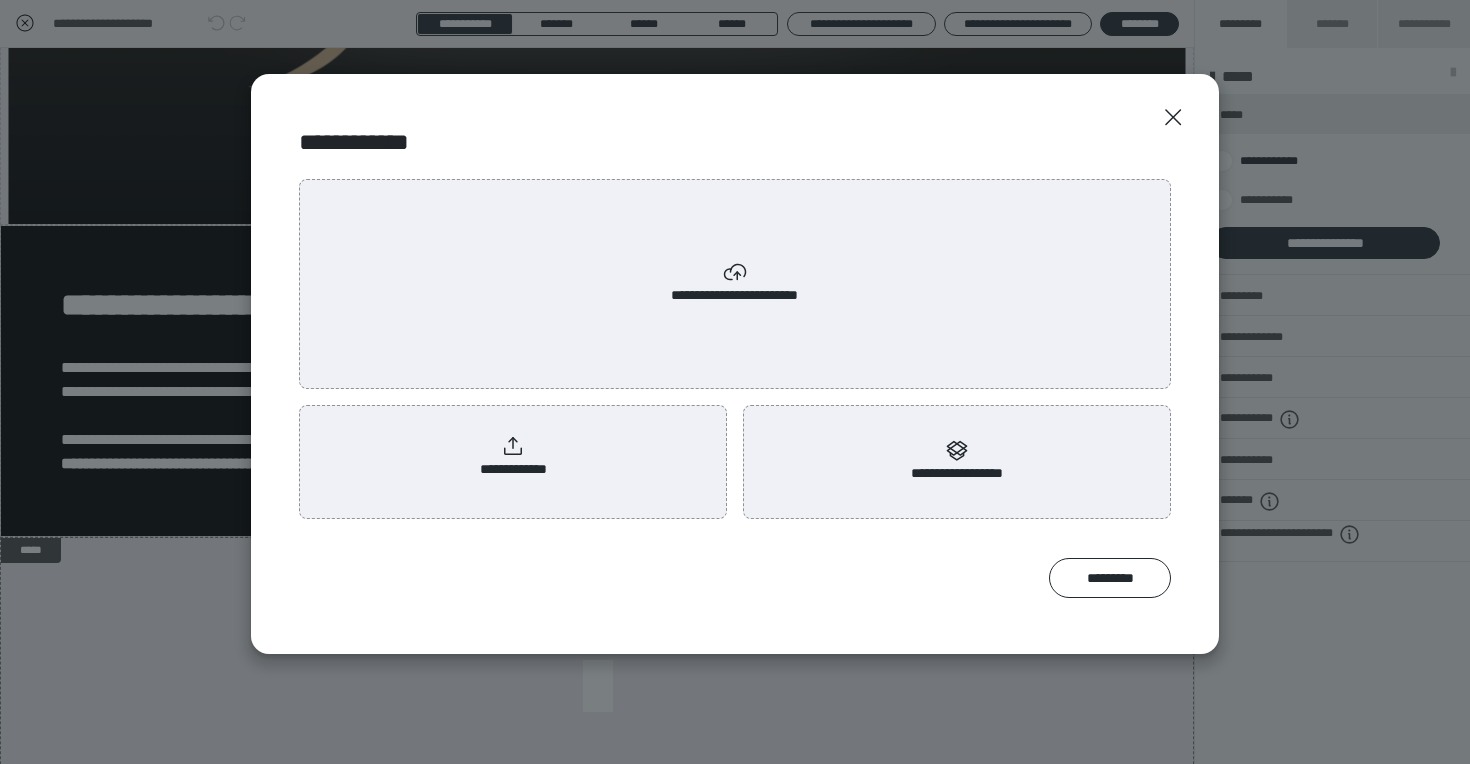 click on "**********" at bounding box center (735, 283) 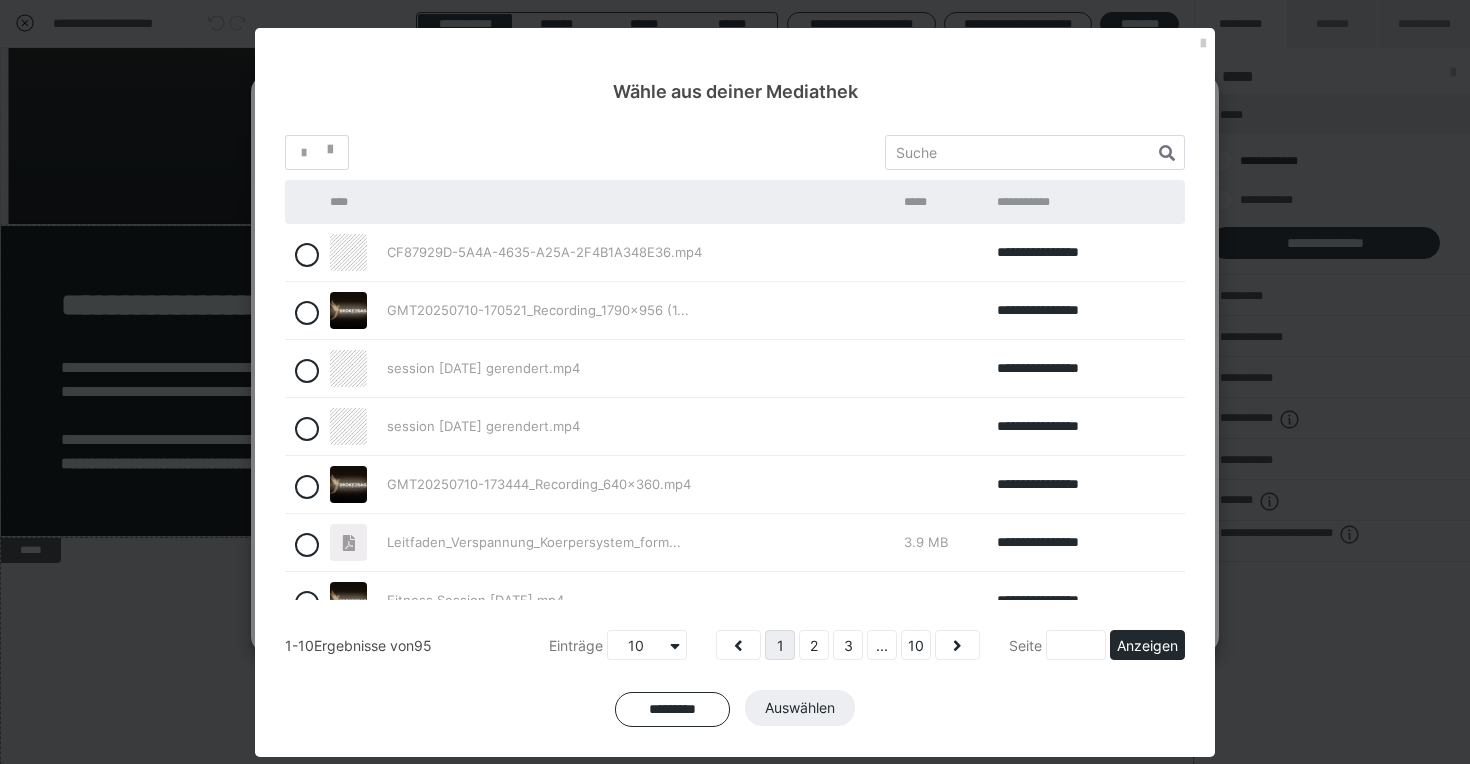 scroll, scrollTop: 204, scrollLeft: 0, axis: vertical 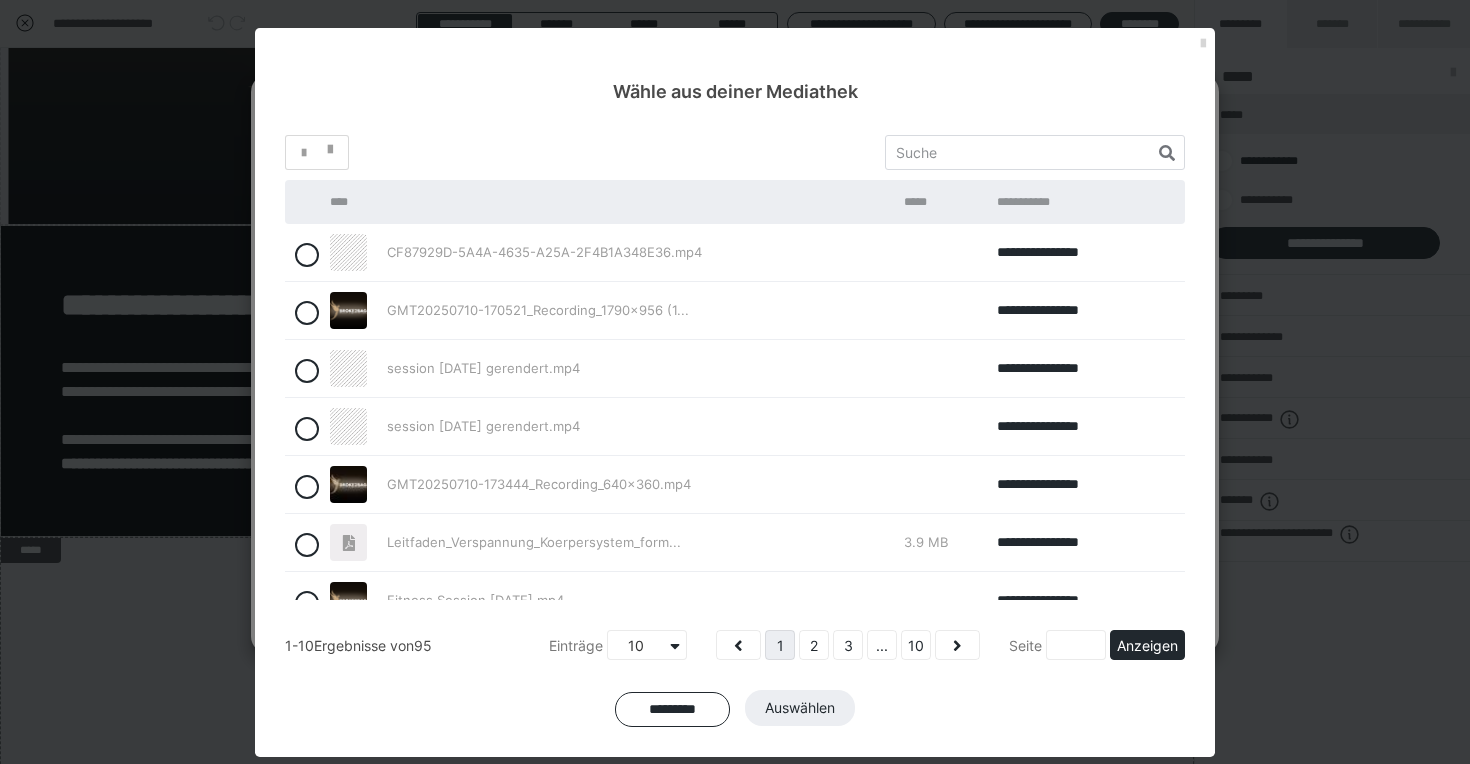 click at bounding box center [1203, 44] 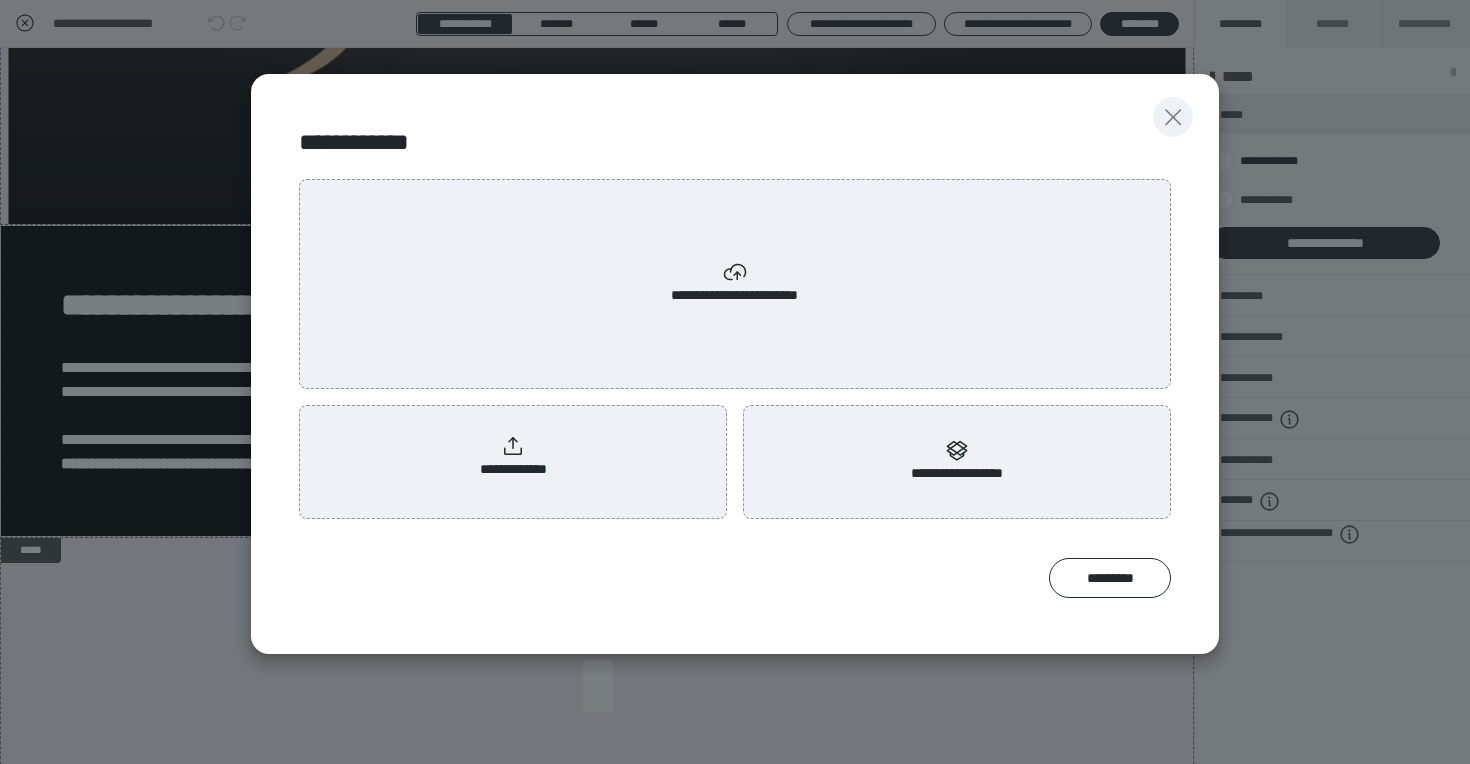 click at bounding box center (1173, 117) 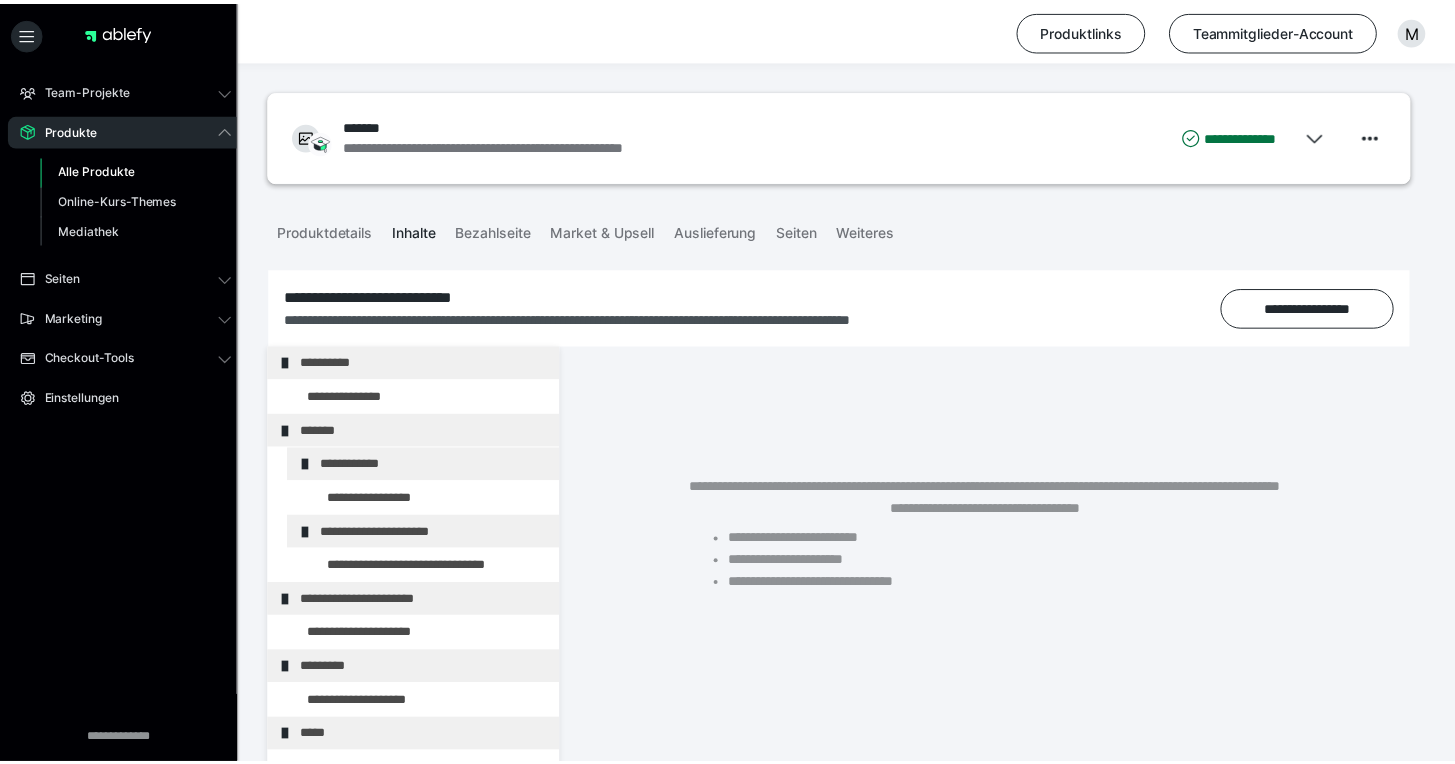 scroll, scrollTop: 0, scrollLeft: 0, axis: both 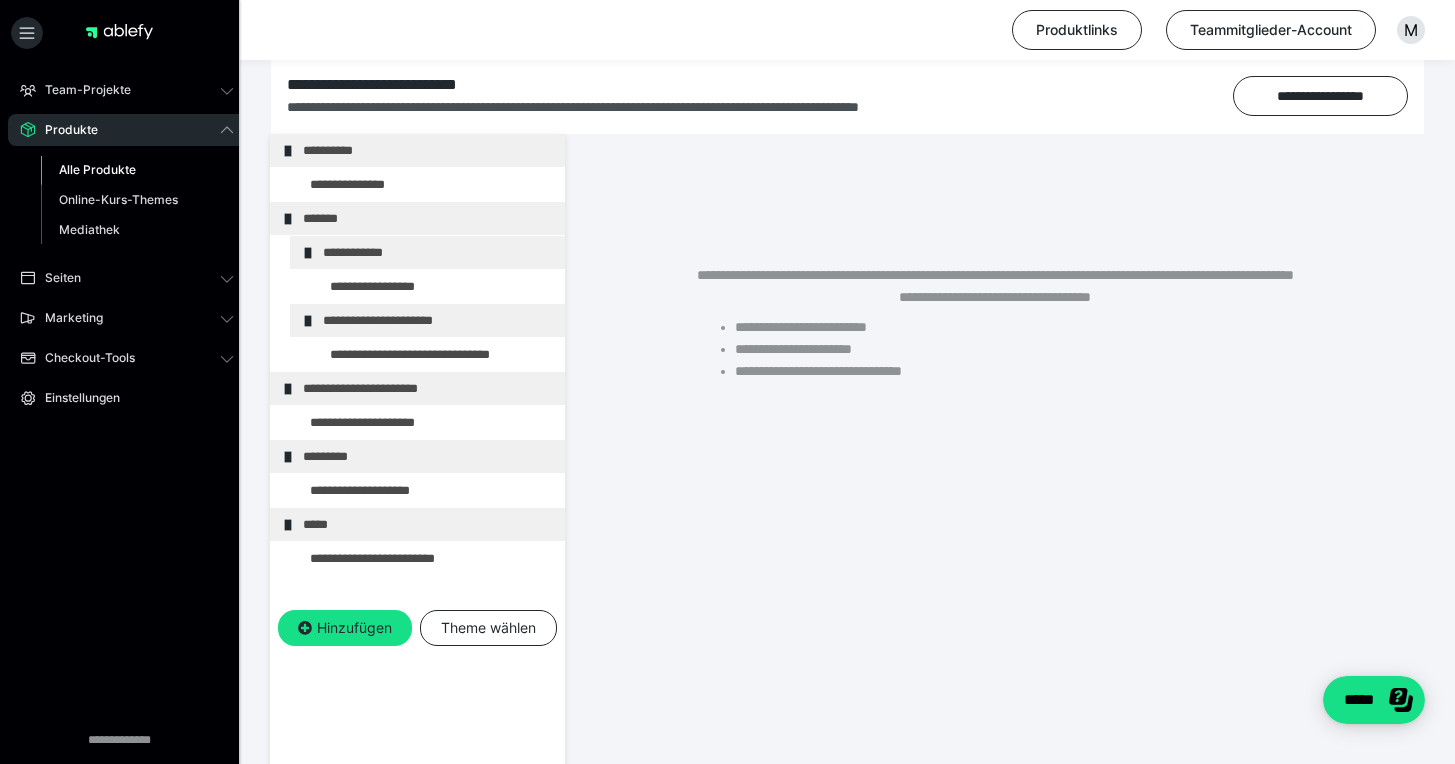 click at bounding box center [375, 490] 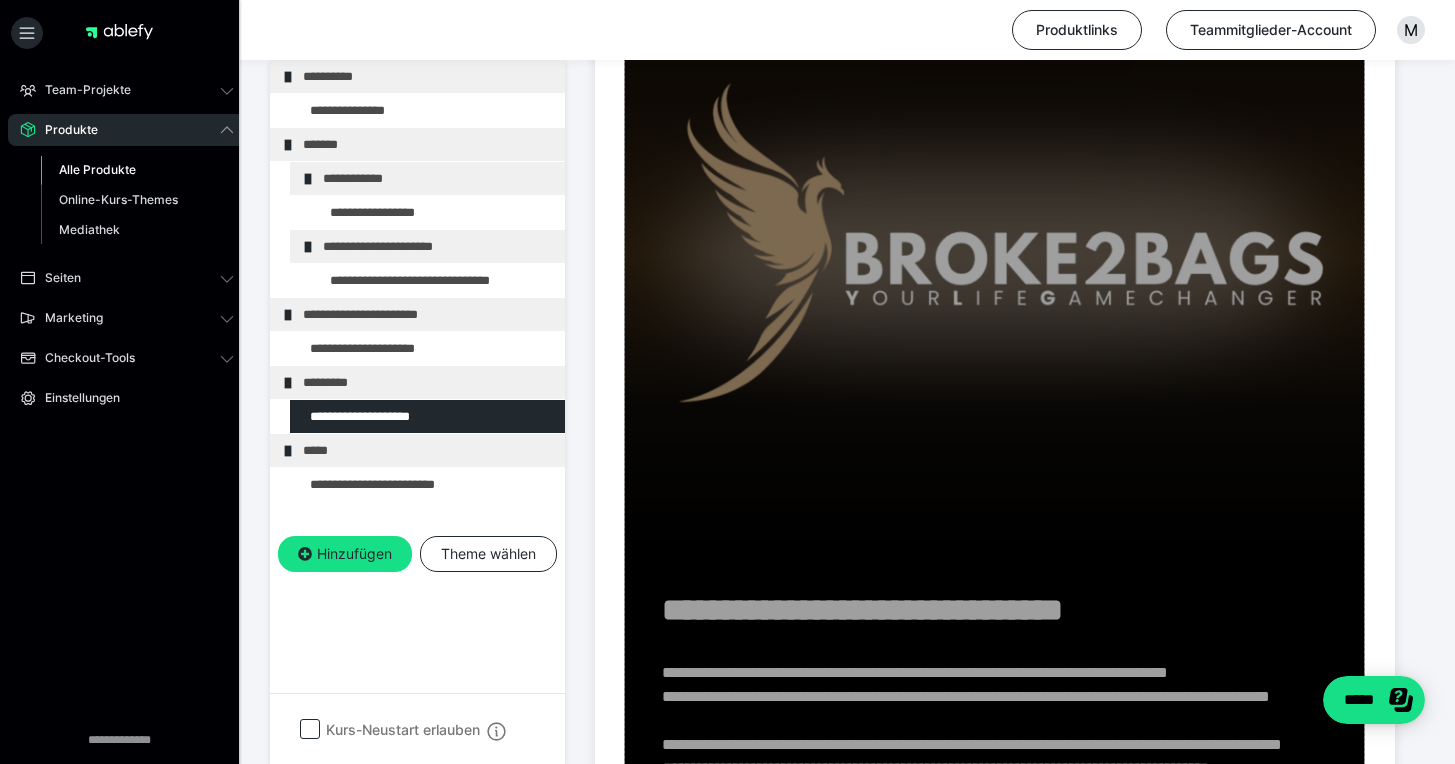 scroll, scrollTop: 318, scrollLeft: 0, axis: vertical 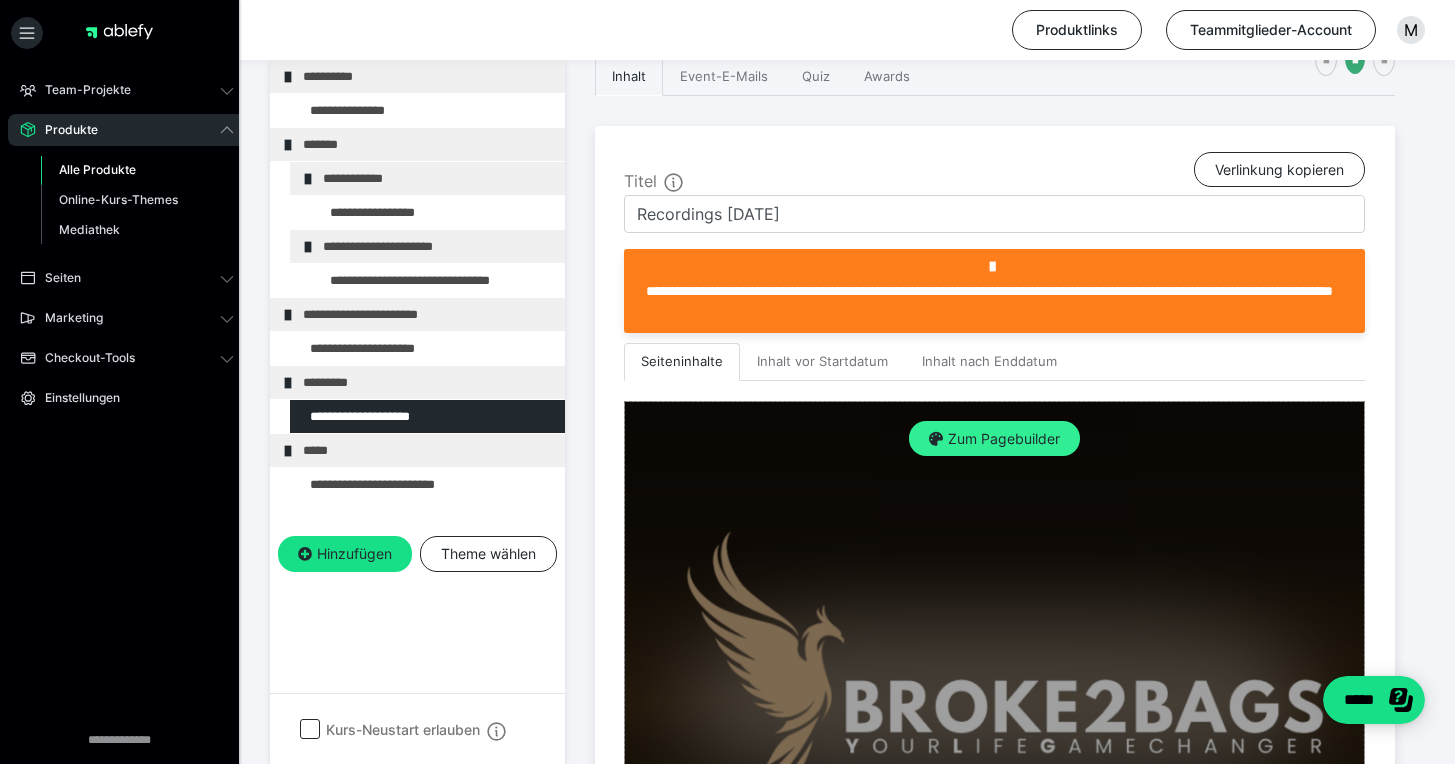 click on "Zum Pagebuilder" at bounding box center (994, 439) 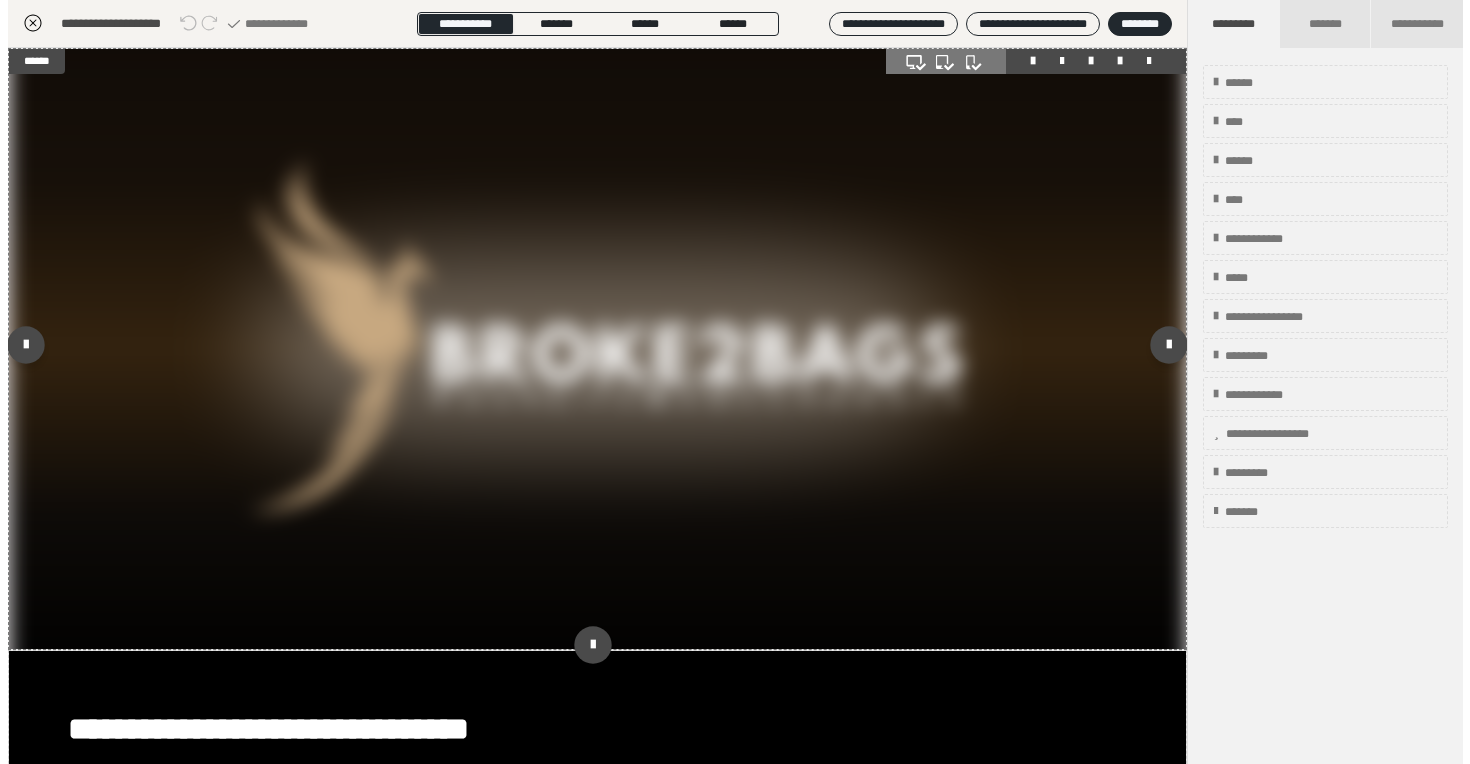 scroll, scrollTop: 286, scrollLeft: 0, axis: vertical 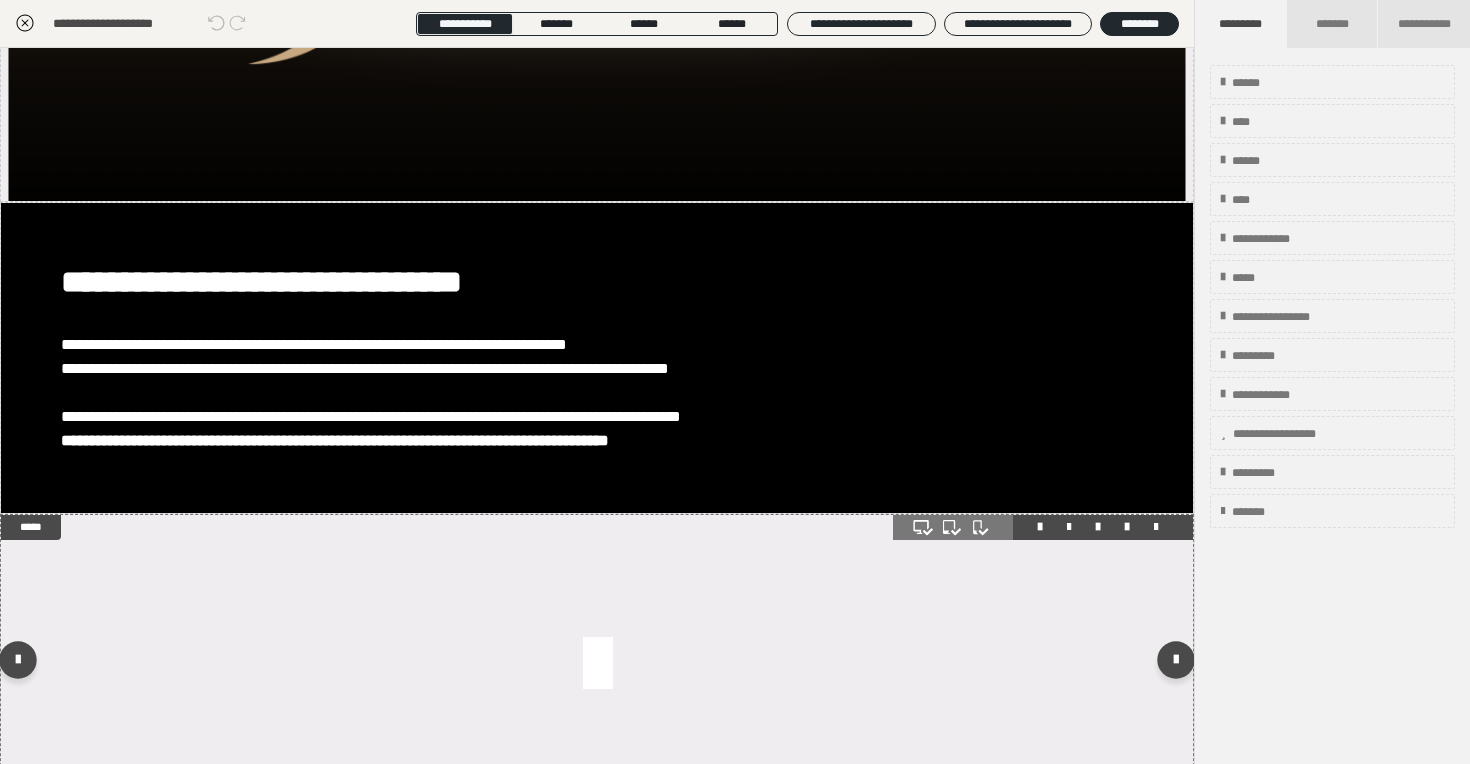 click at bounding box center (597, 665) 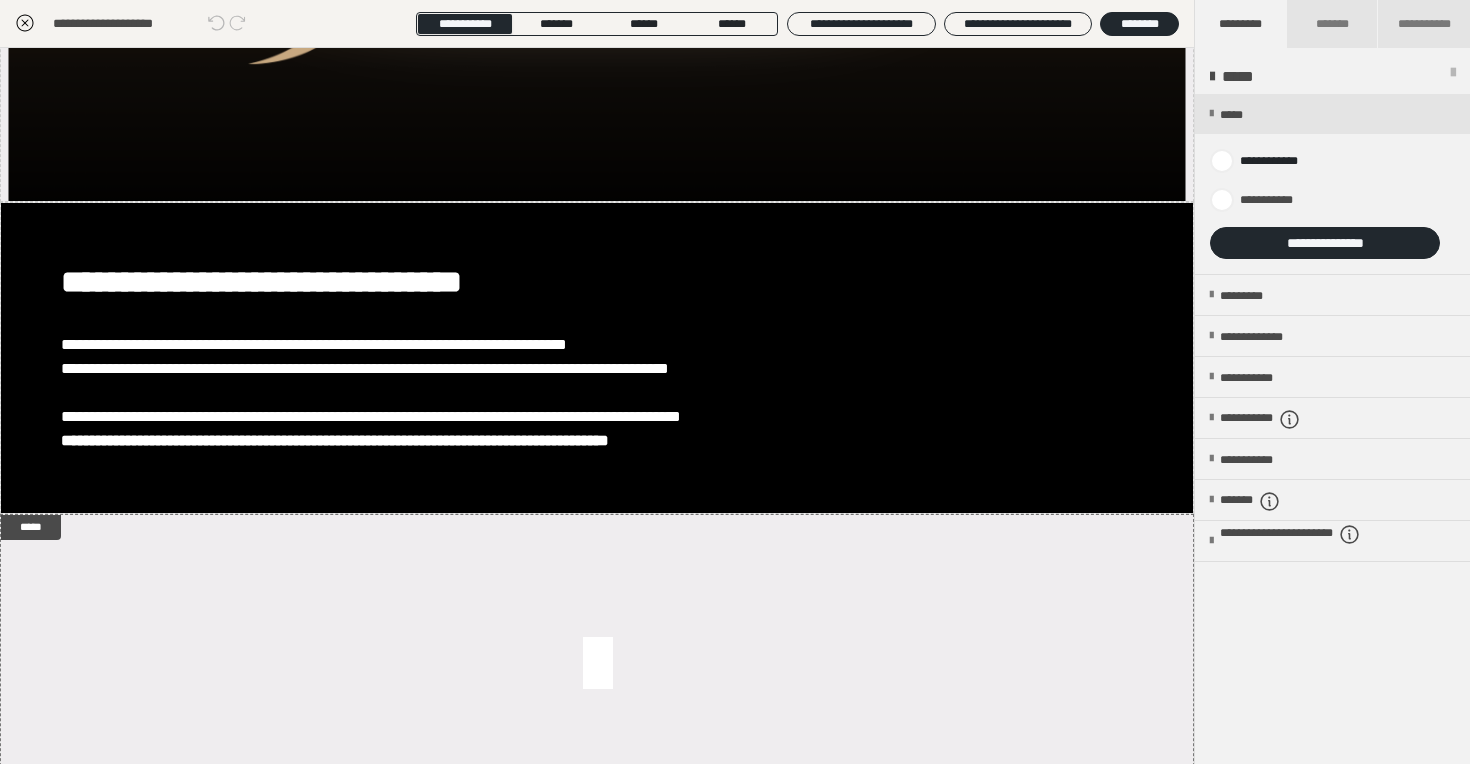 click on "**********" at bounding box center [1332, 184] 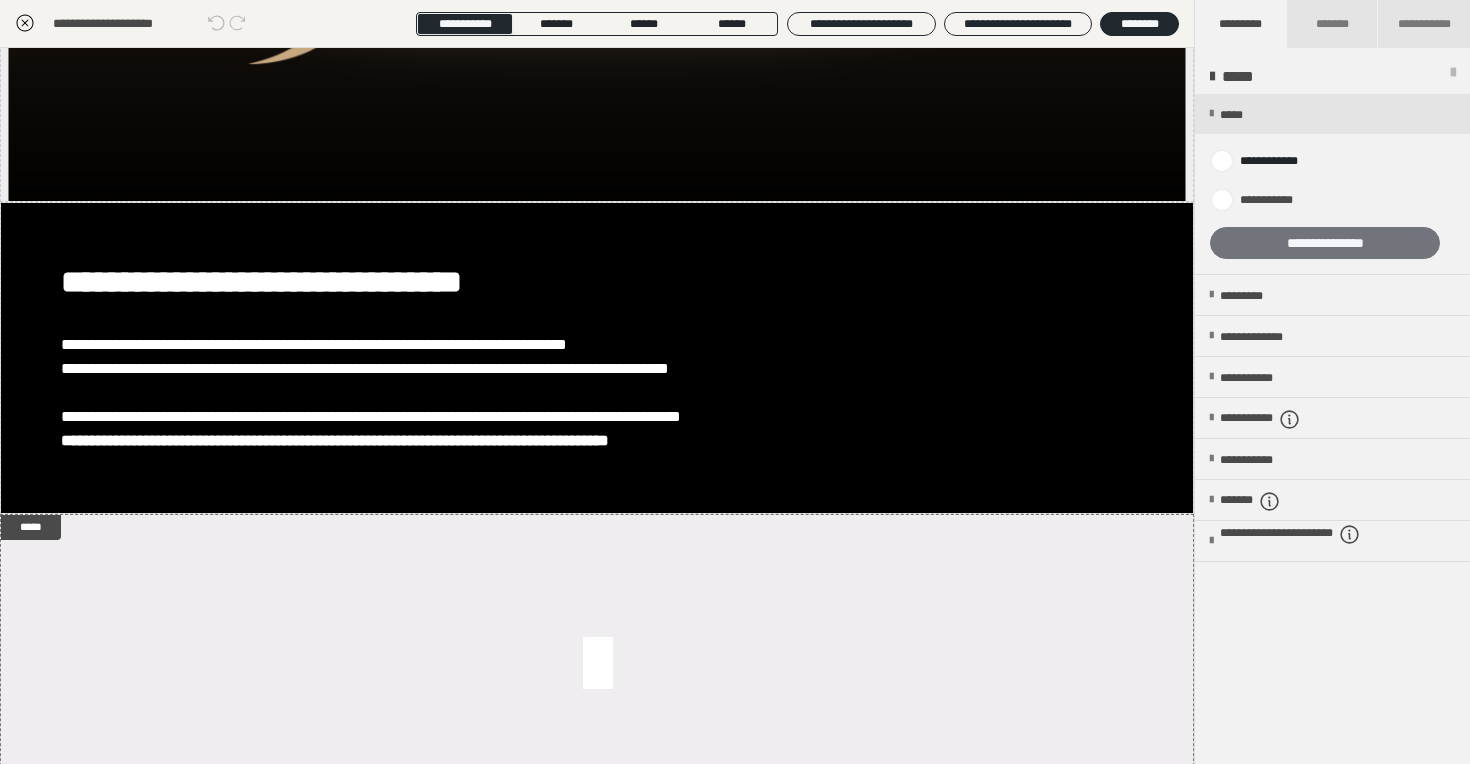 click on "**********" at bounding box center (1325, 243) 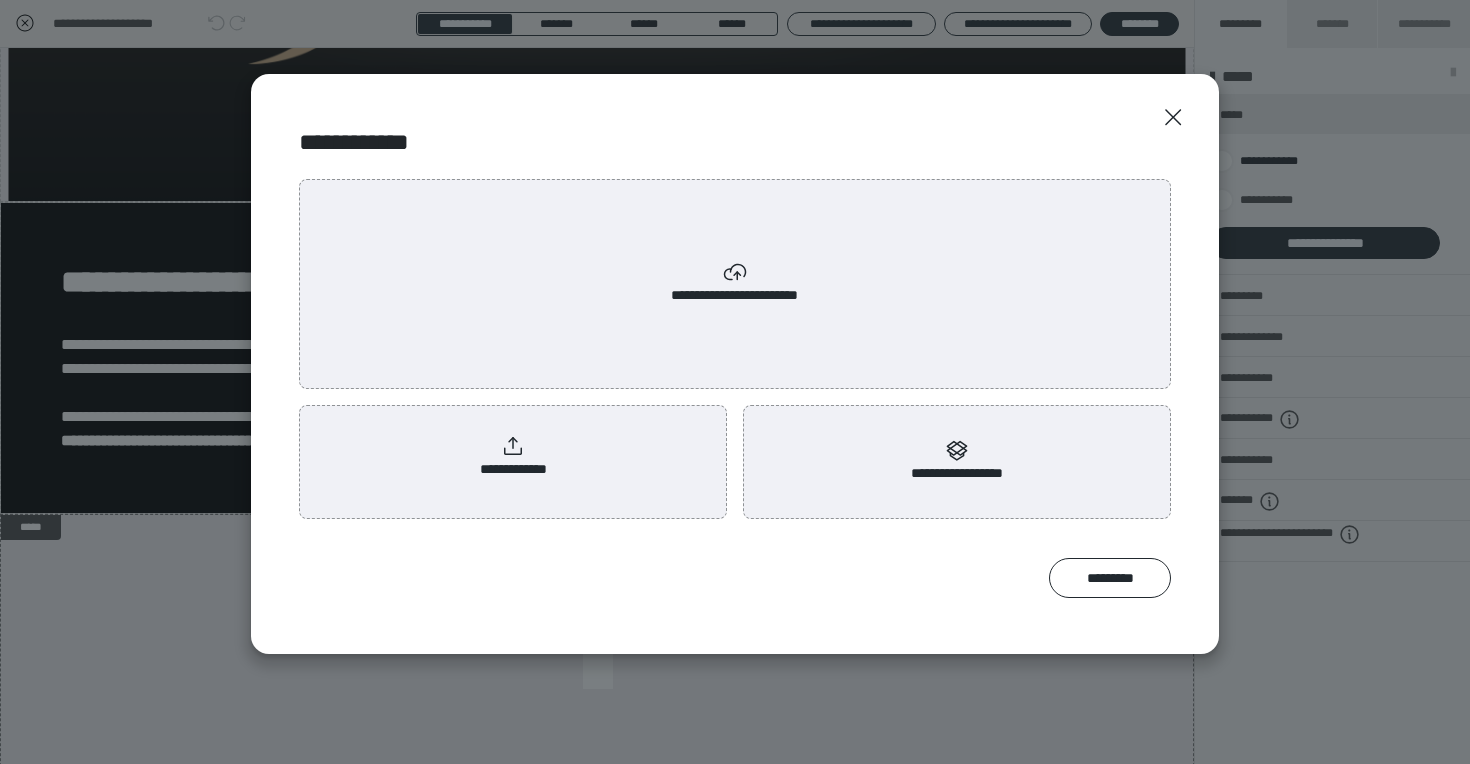 click on "**********" at bounding box center [513, 458] 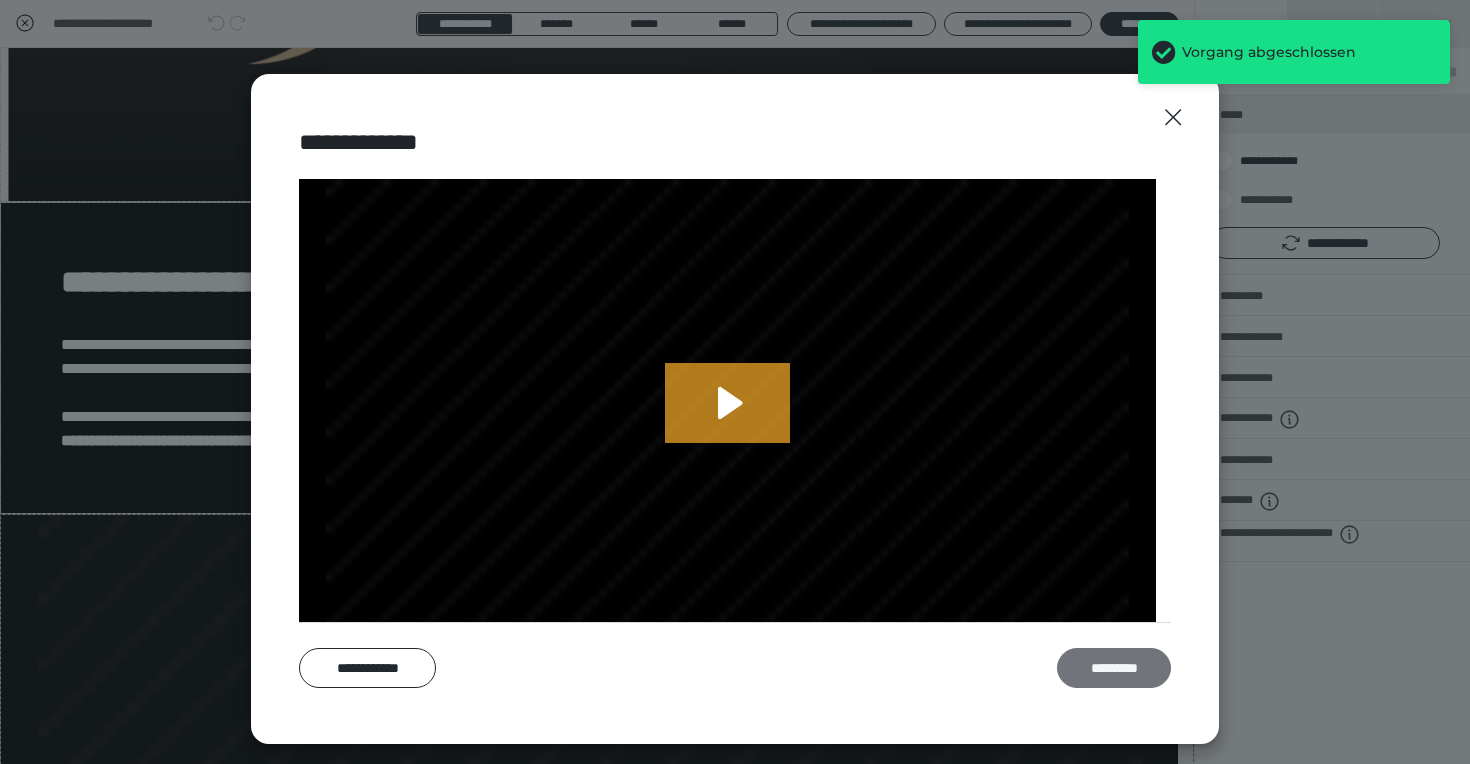 click on "*********" at bounding box center (1114, 668) 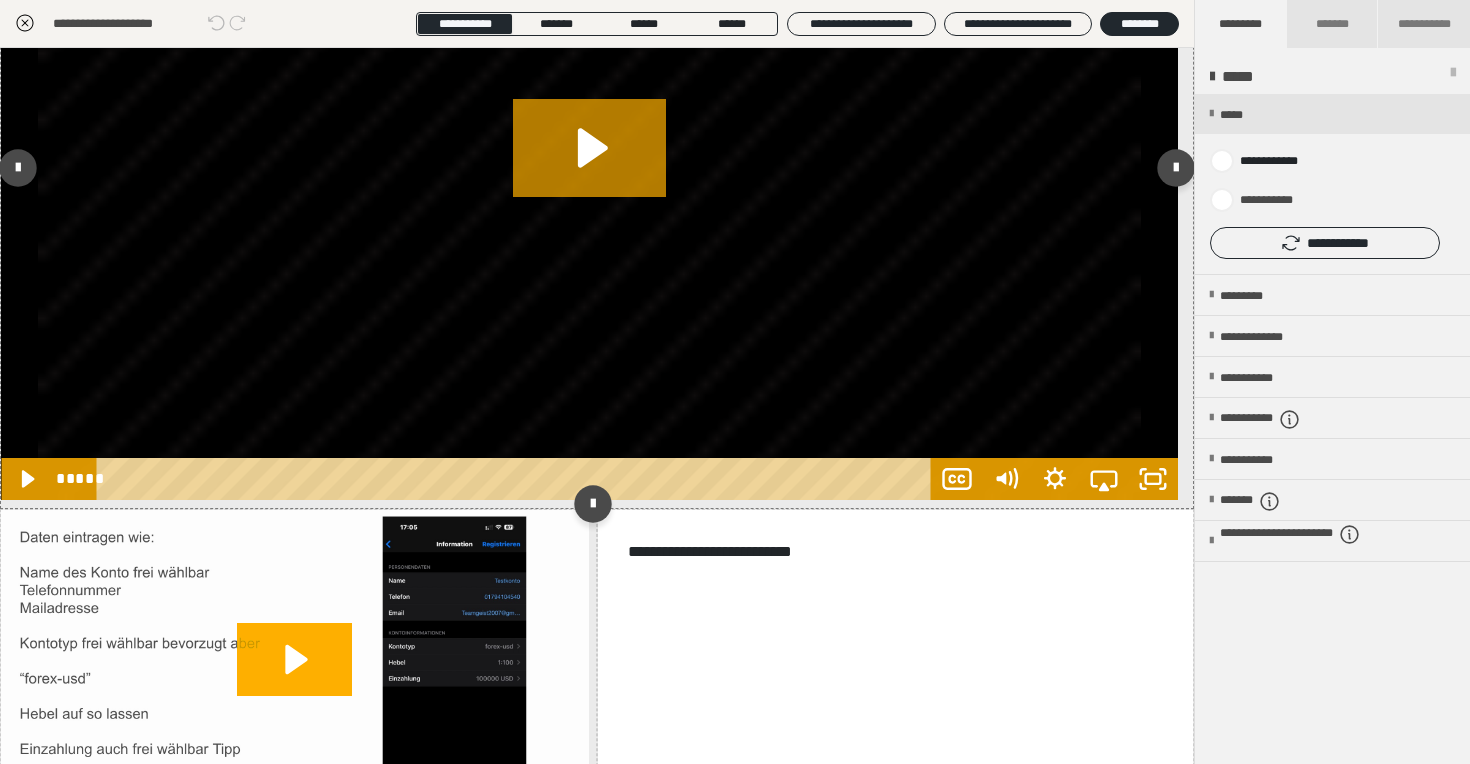 scroll, scrollTop: 948, scrollLeft: 0, axis: vertical 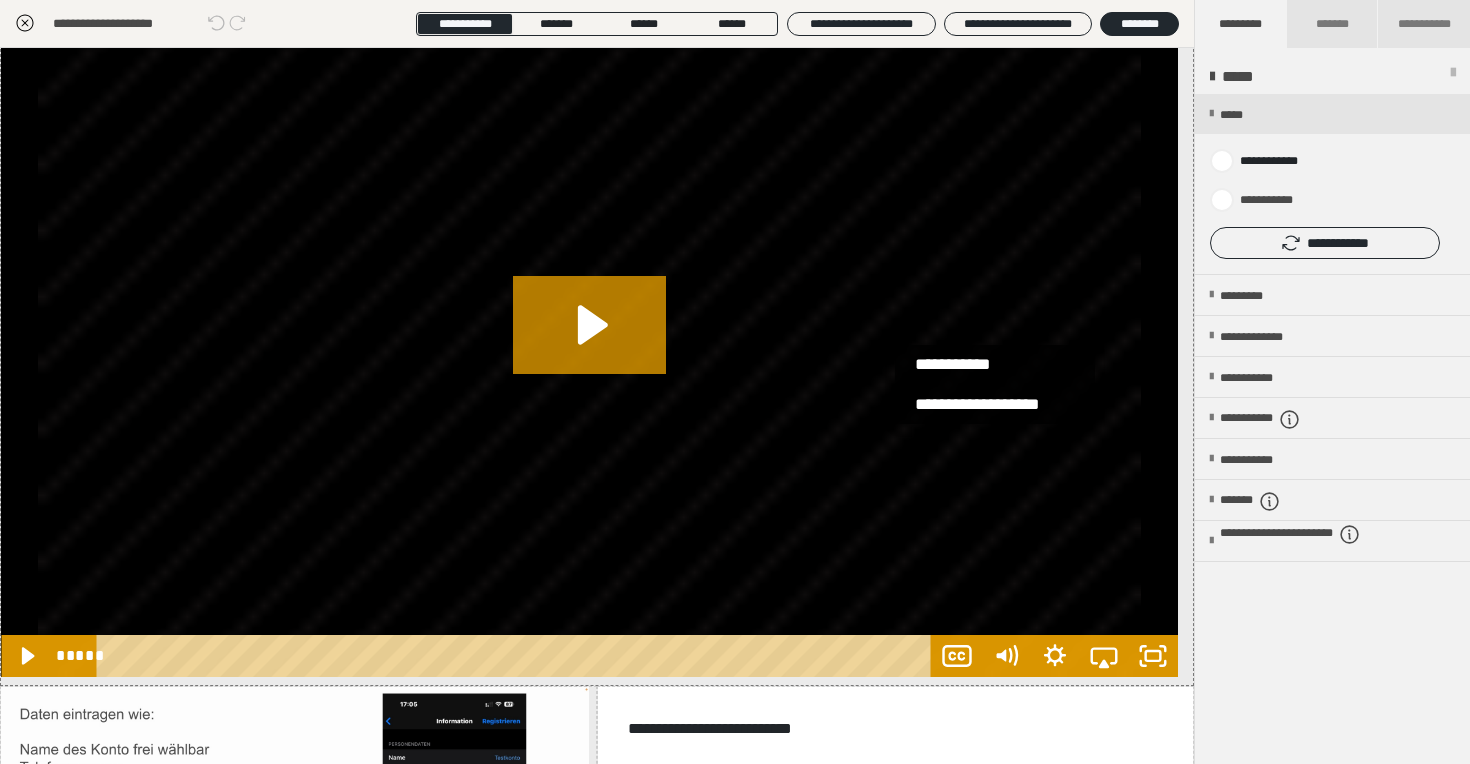 click on "**********" at bounding box center [1332, 430] 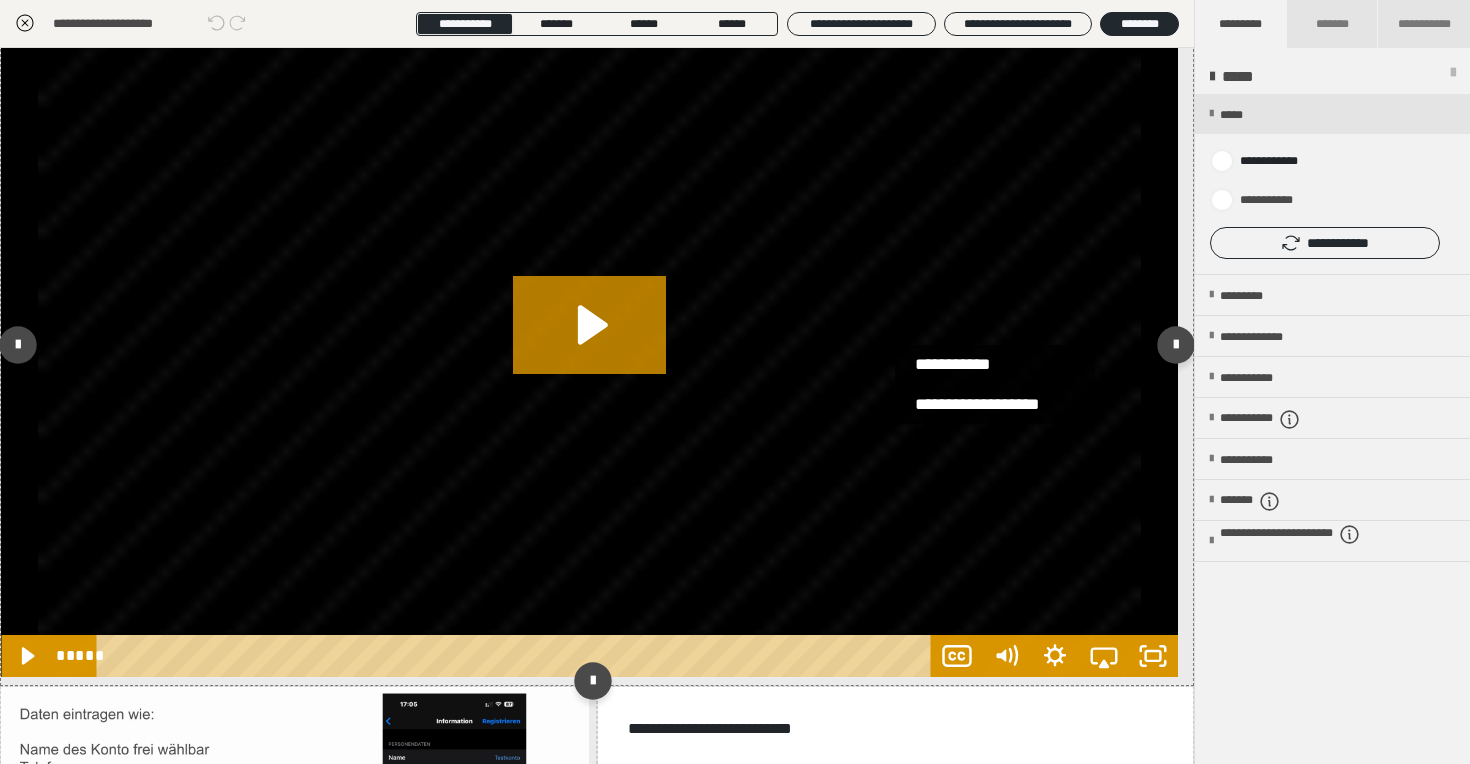 scroll, scrollTop: 772, scrollLeft: 0, axis: vertical 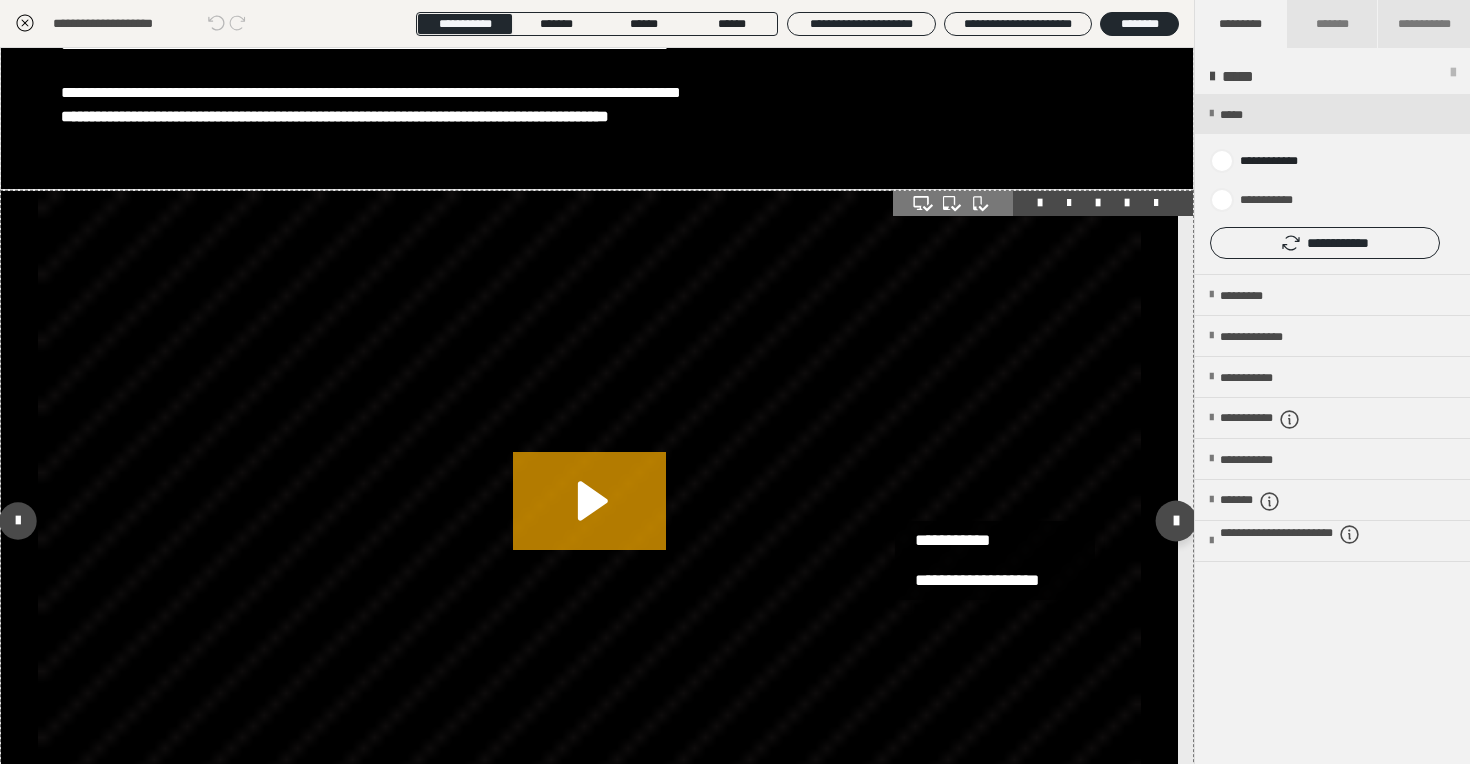 click at bounding box center (1176, 521) 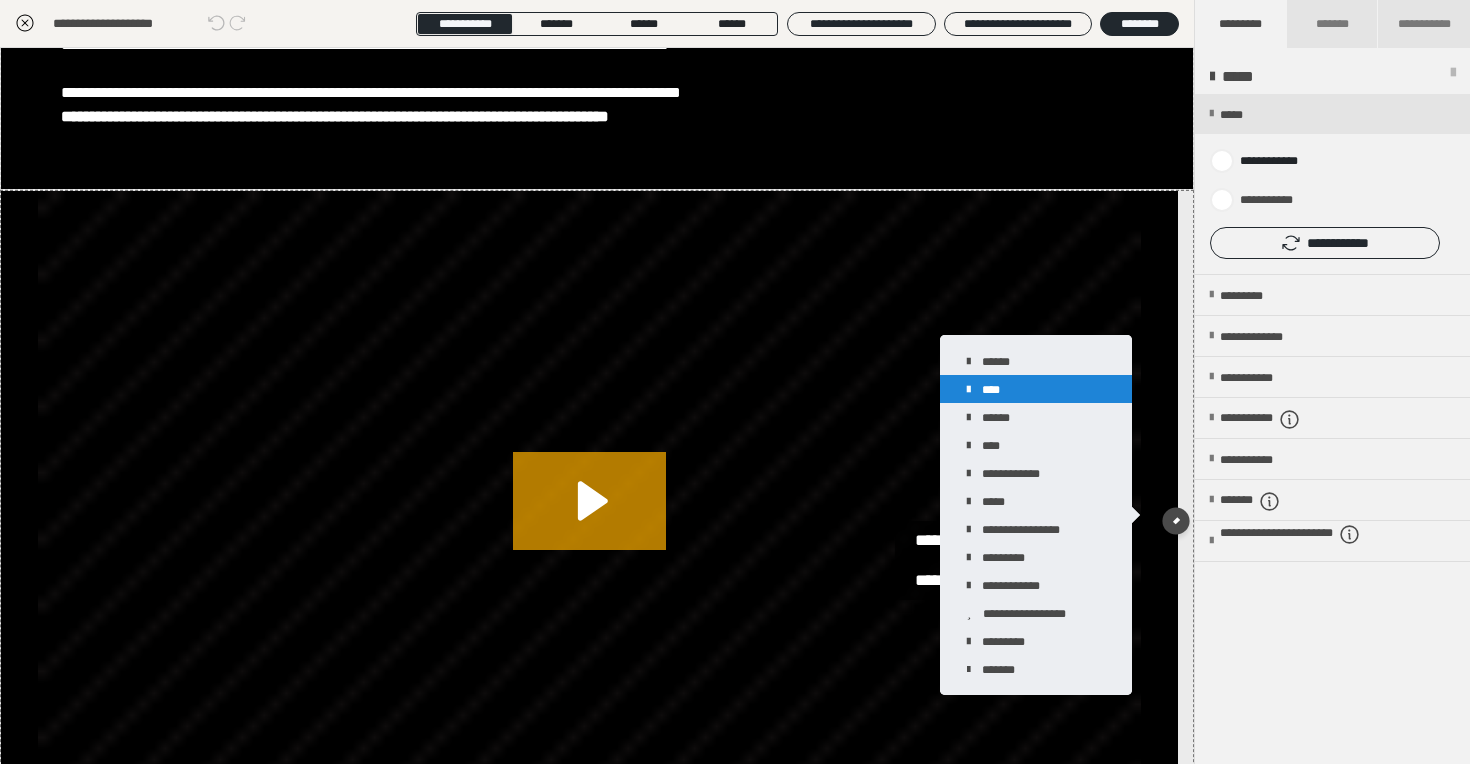 click on "****" at bounding box center [1036, 389] 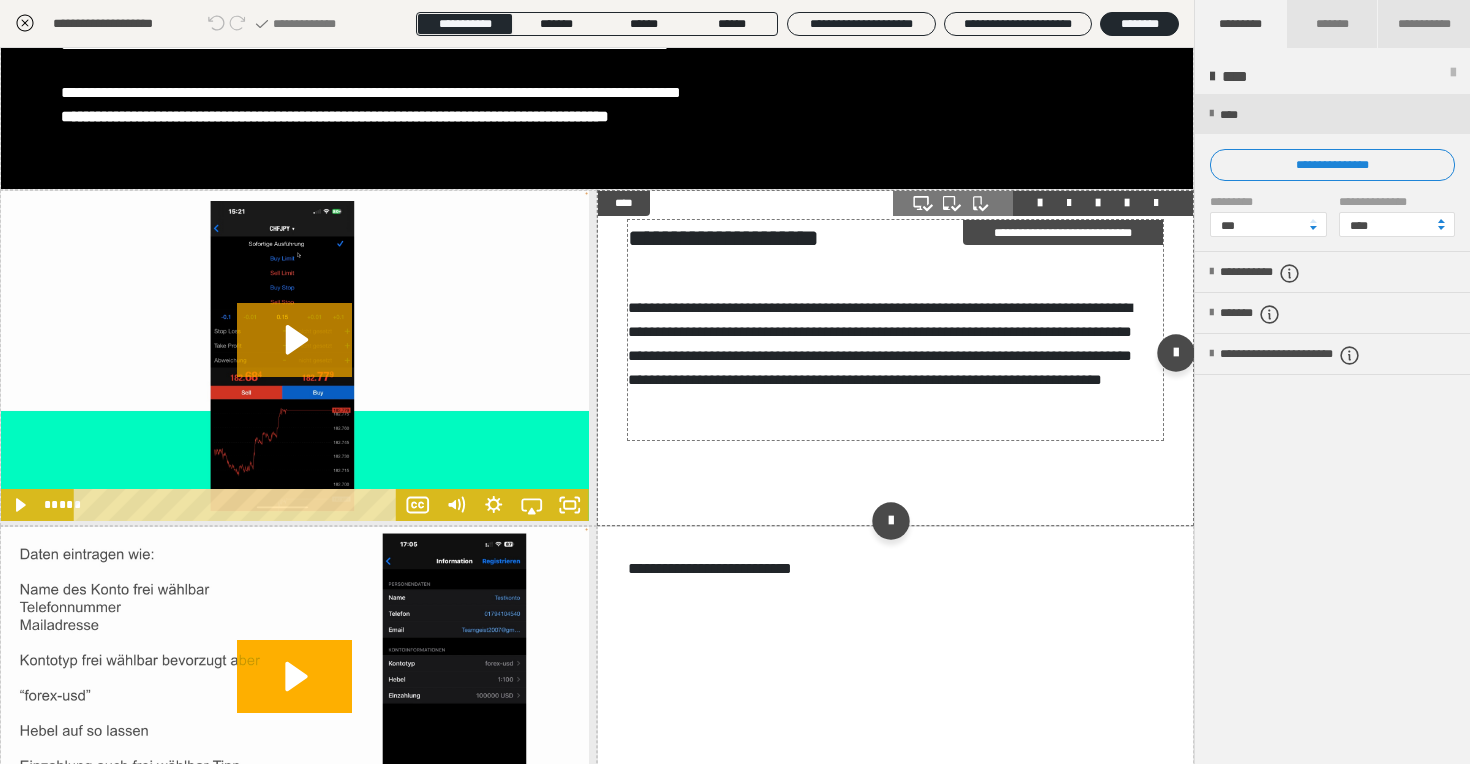 click on "**********" at bounding box center [892, 238] 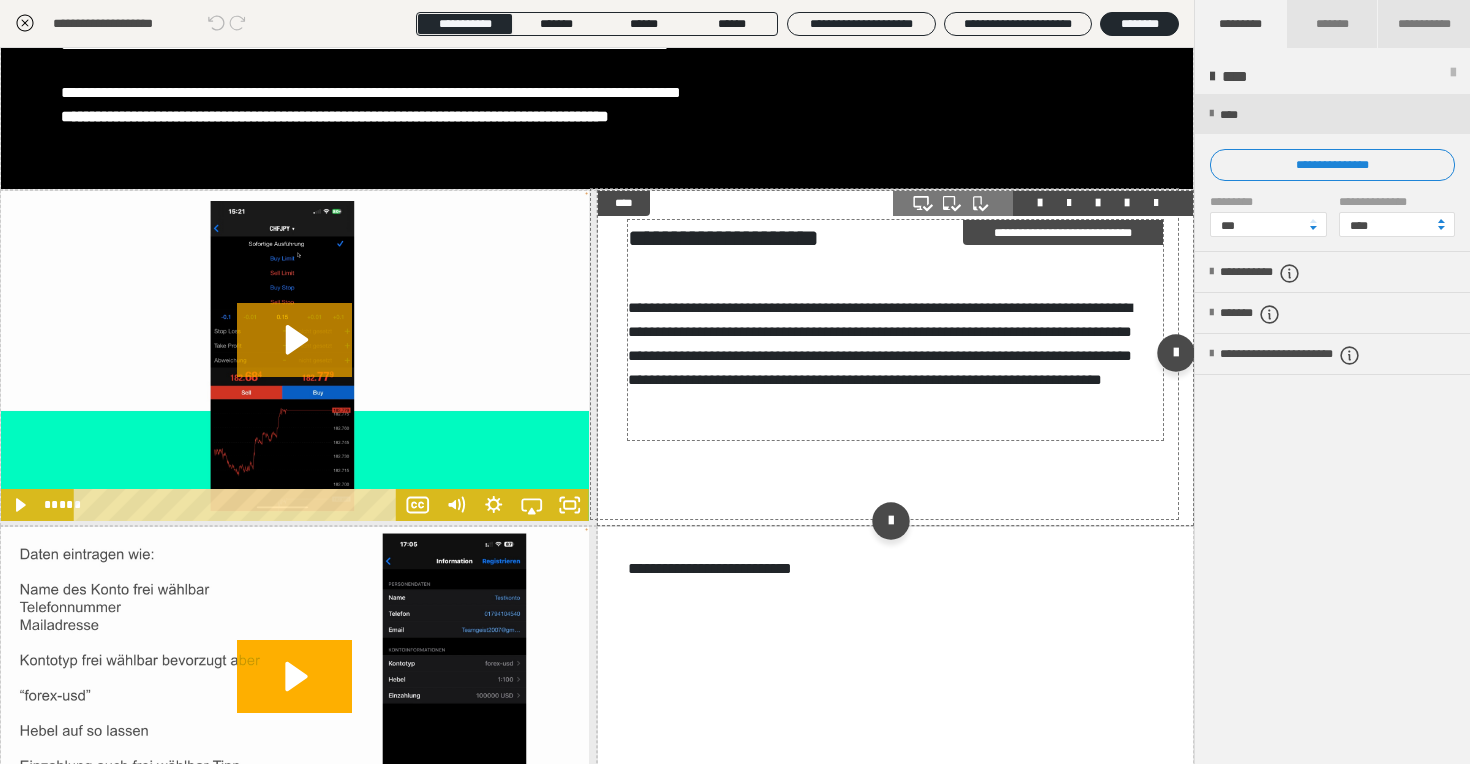 click on "**********" at bounding box center (880, 343) 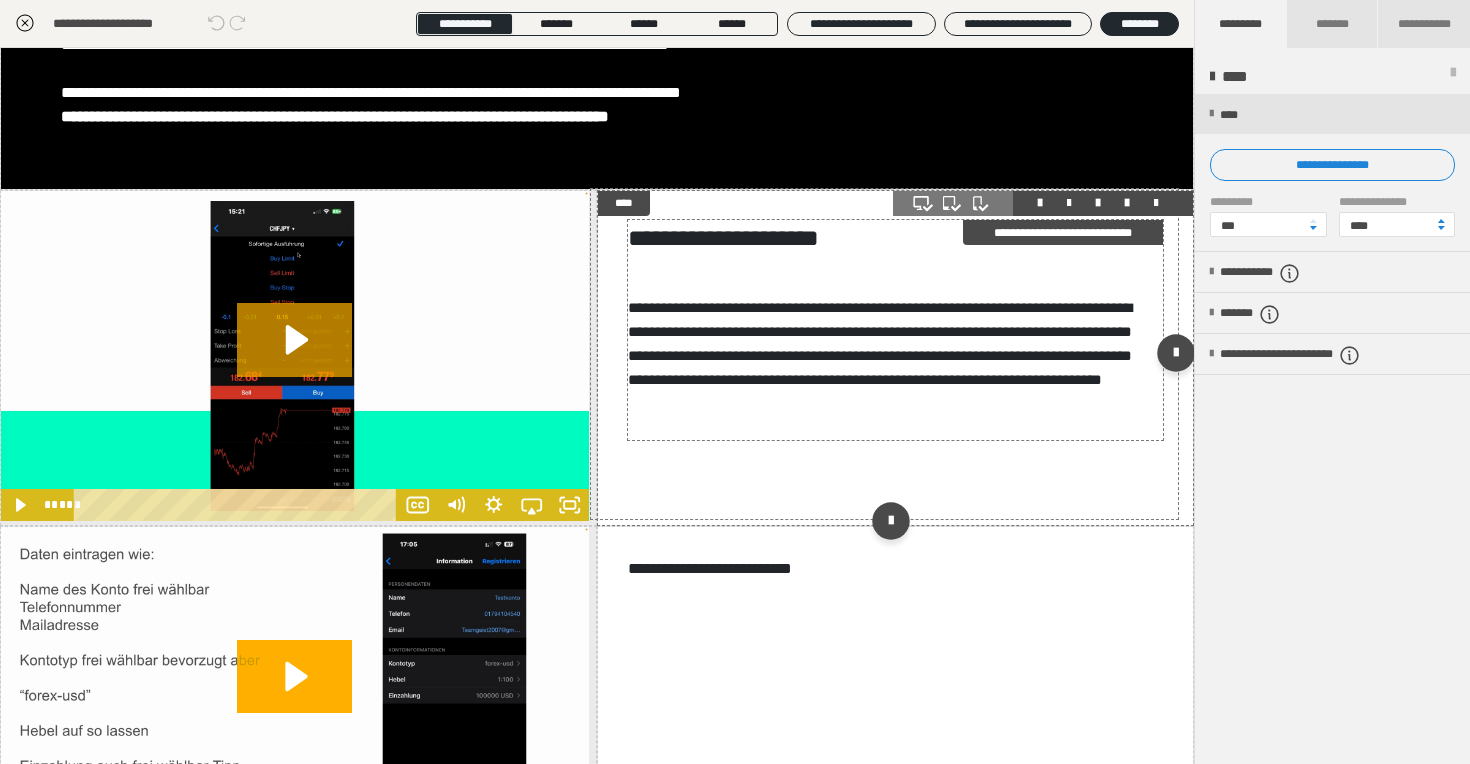 click on "**********" at bounding box center (880, 343) 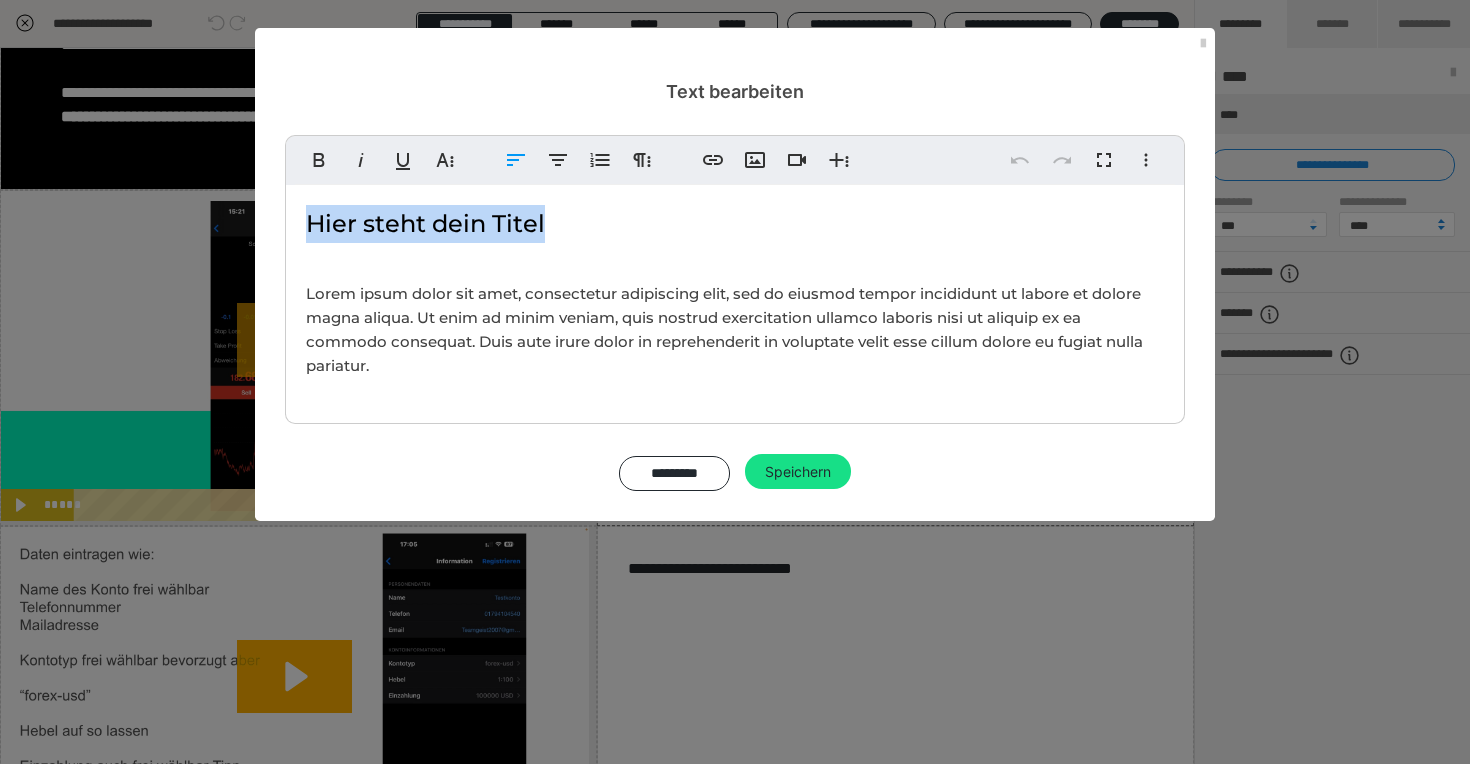 drag, startPoint x: 548, startPoint y: 231, endPoint x: 291, endPoint y: 226, distance: 257.04865 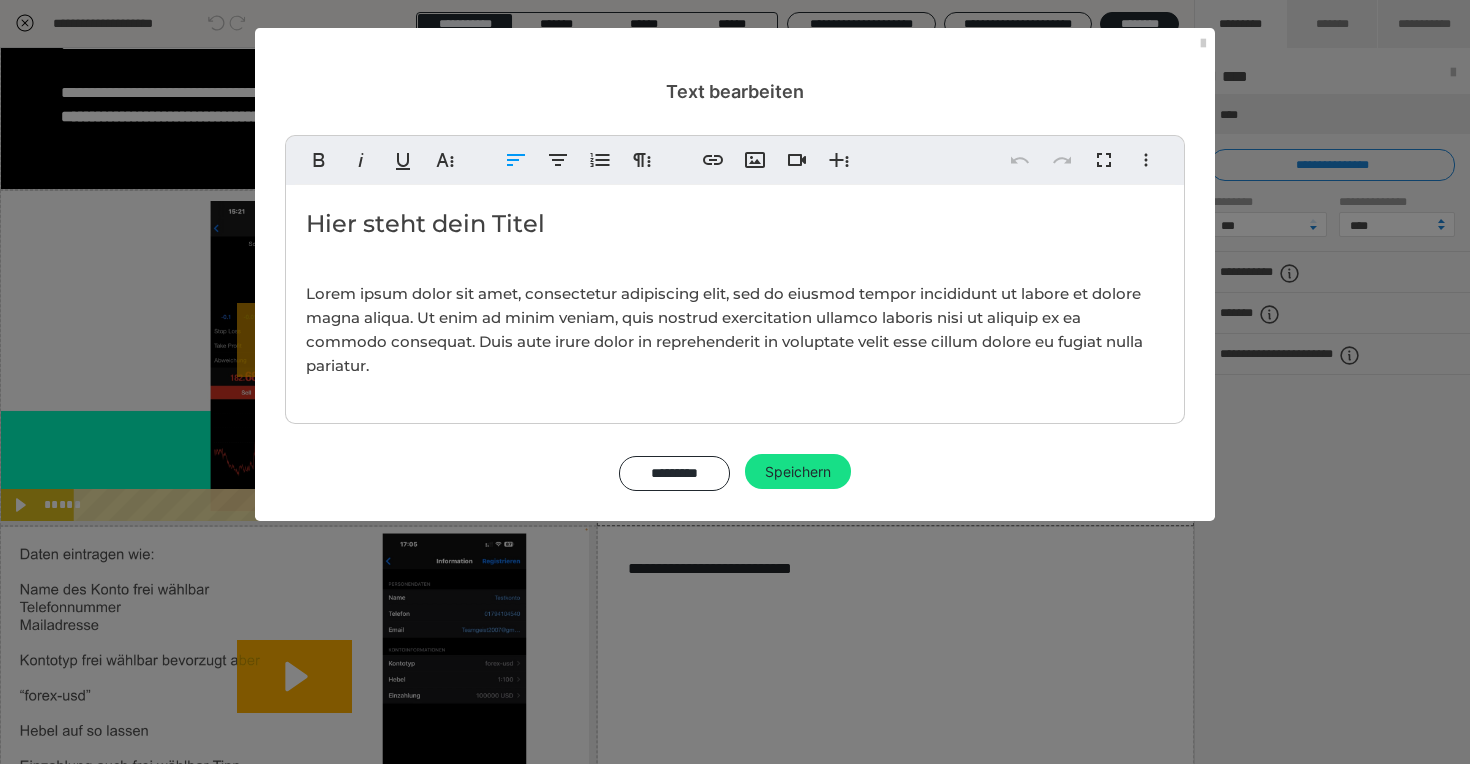 type 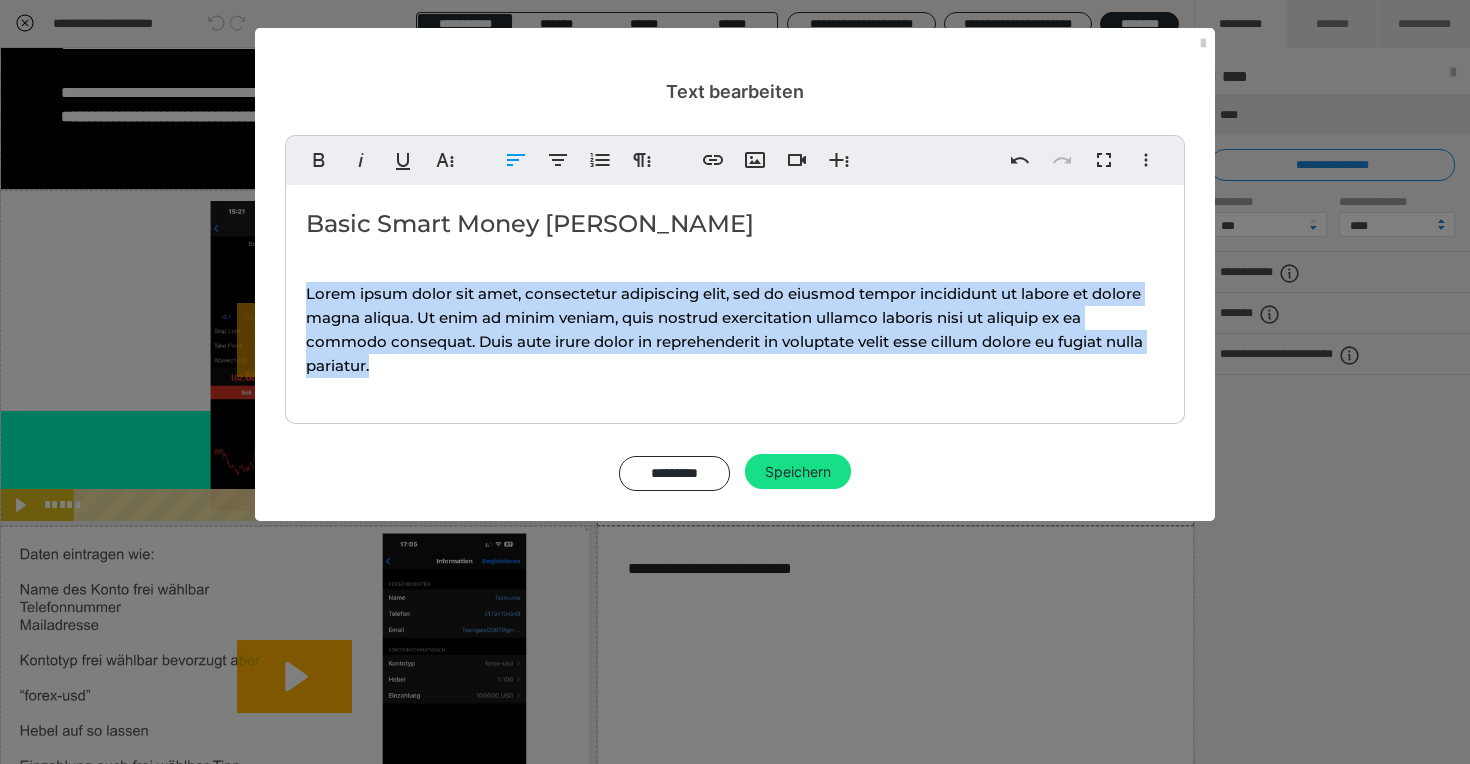 drag, startPoint x: 471, startPoint y: 368, endPoint x: 236, endPoint y: 288, distance: 248.24384 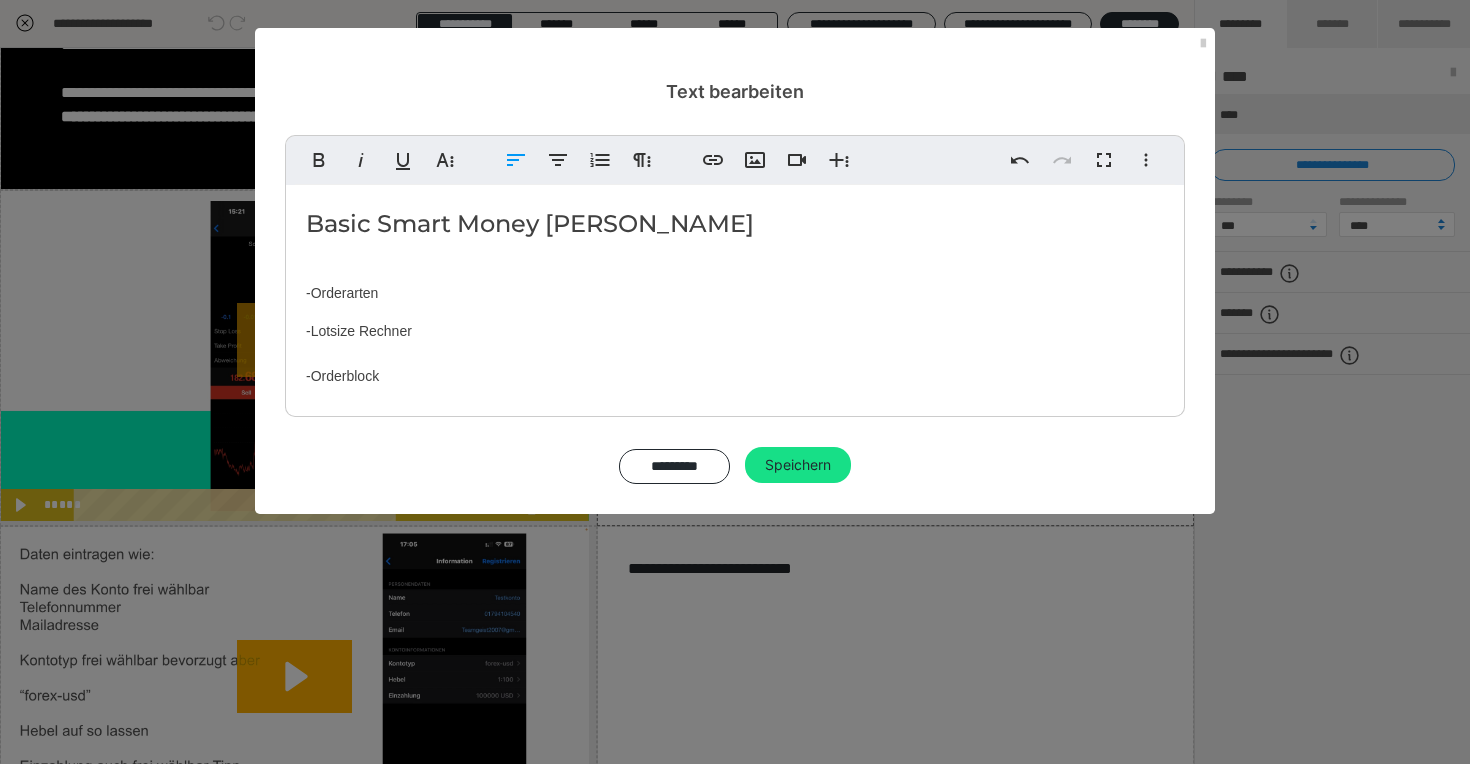 click on "Basic Smart Money Patrick" at bounding box center (735, 224) 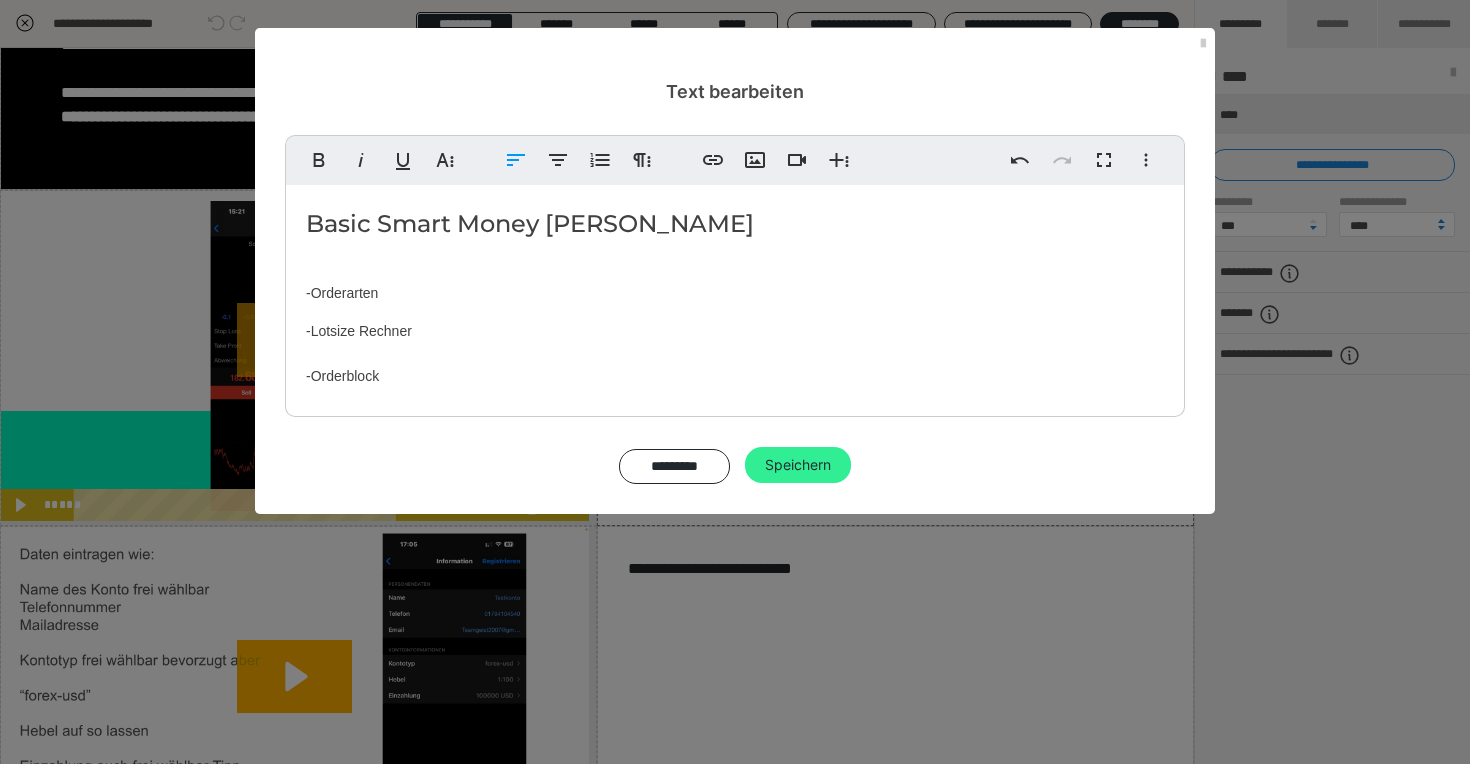 click on "Speichern" at bounding box center [798, 465] 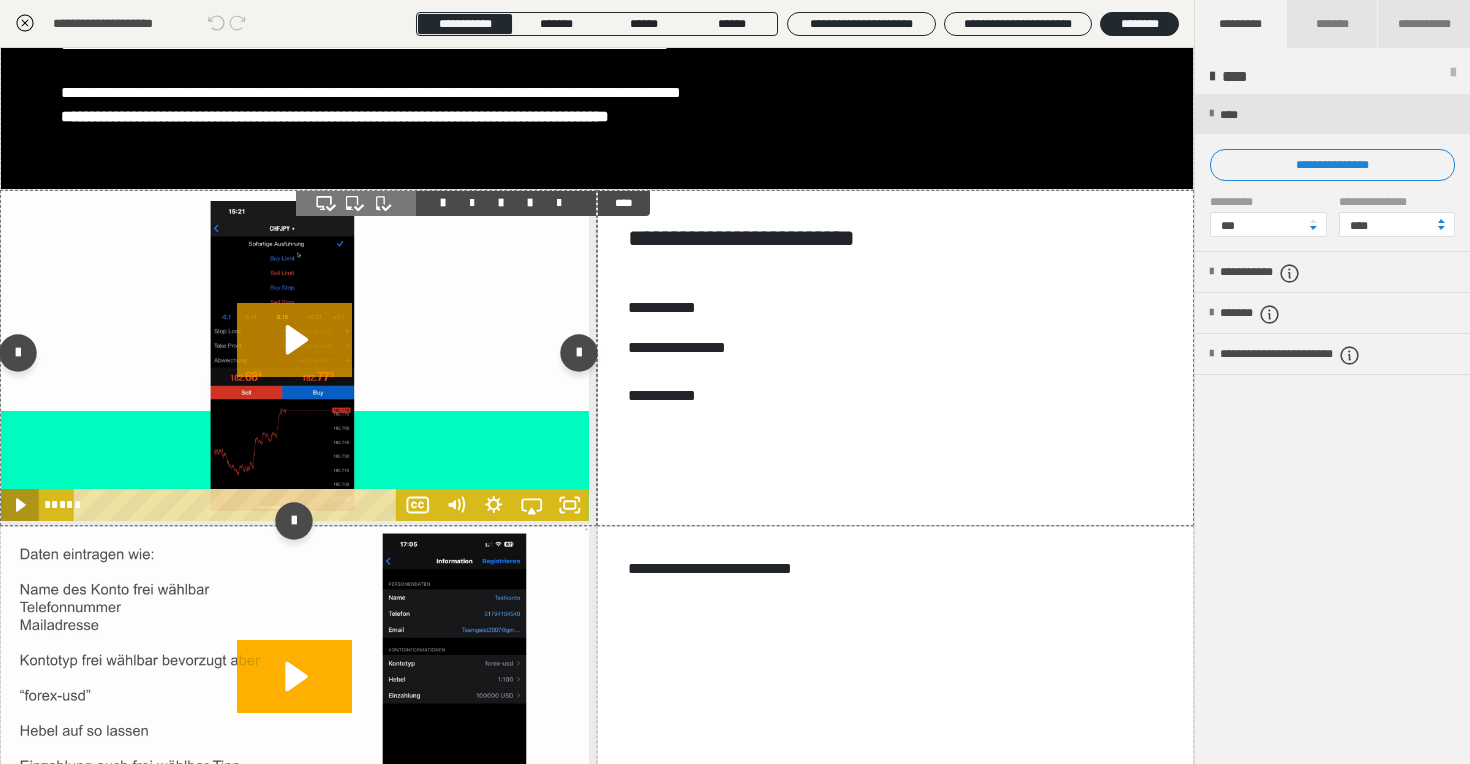 click 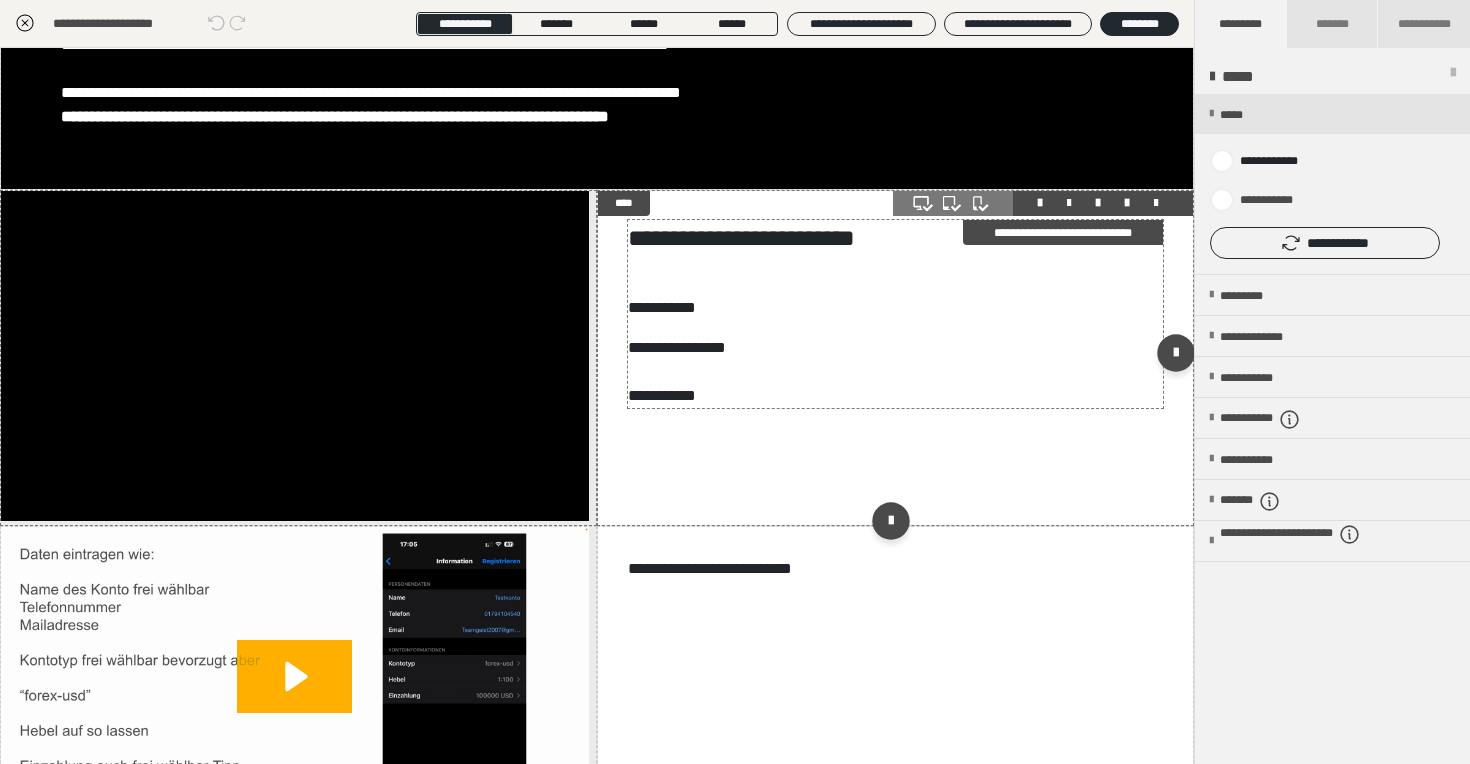 click on "**********" at bounding box center [892, 238] 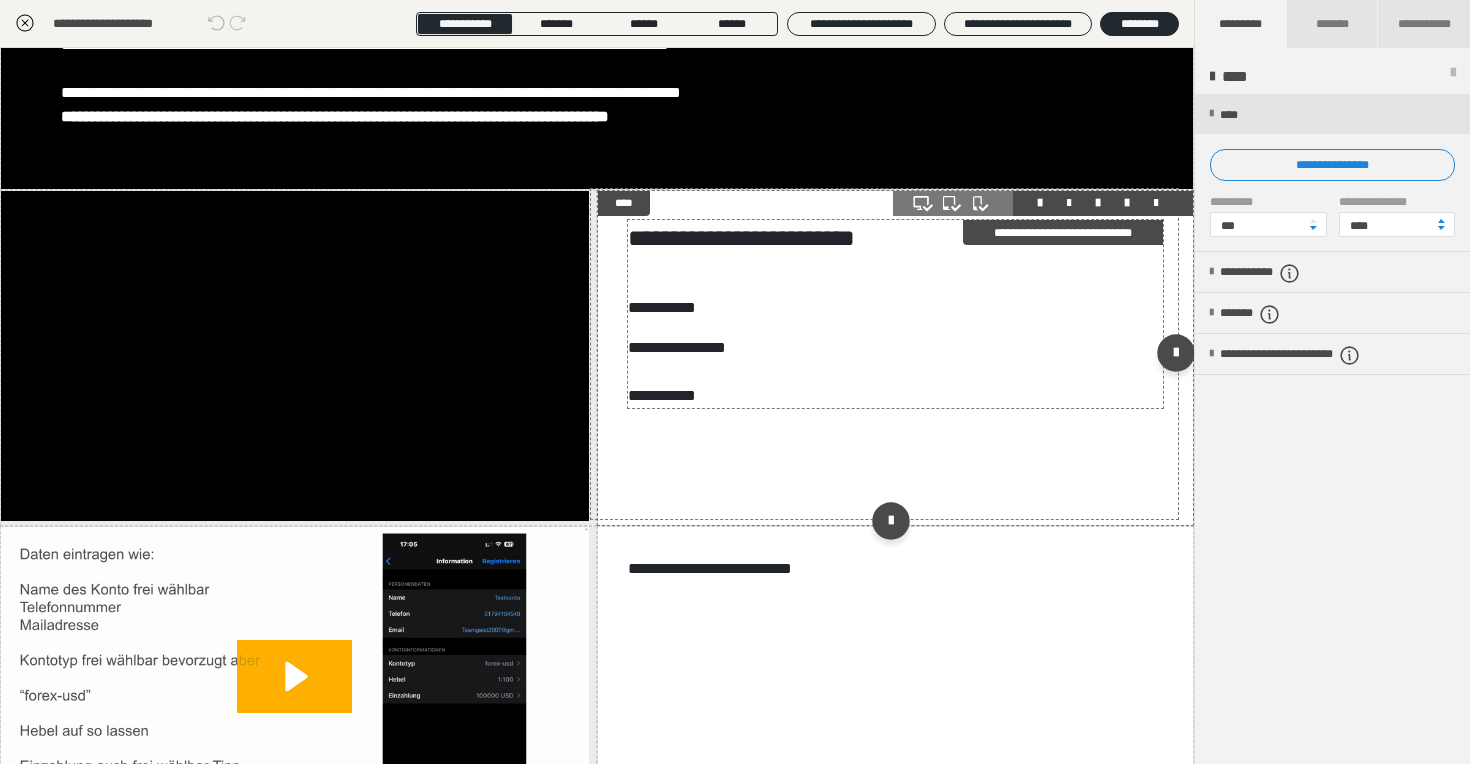 click on "**********" at bounding box center (892, 238) 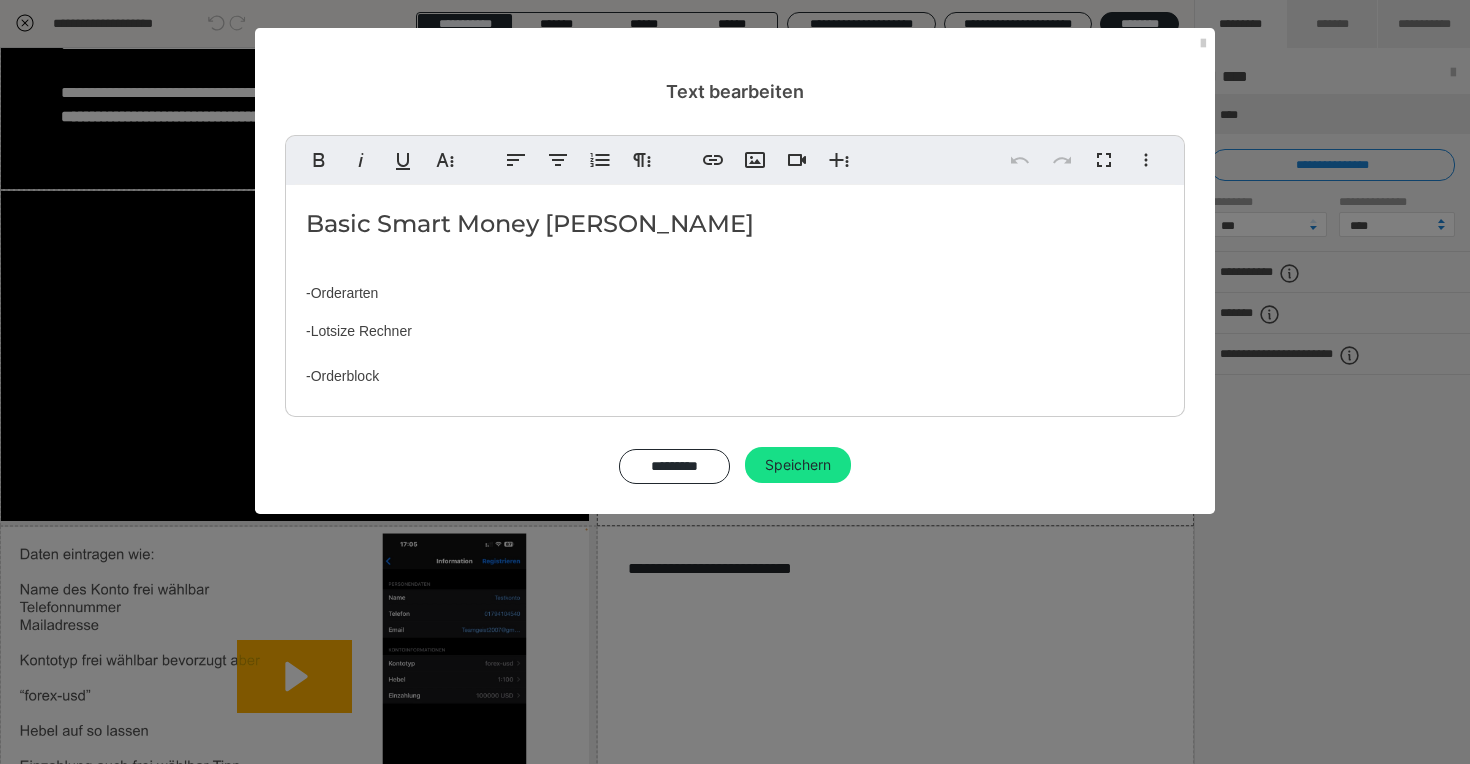 click on "Basic Smart Money Patrick" at bounding box center (735, 224) 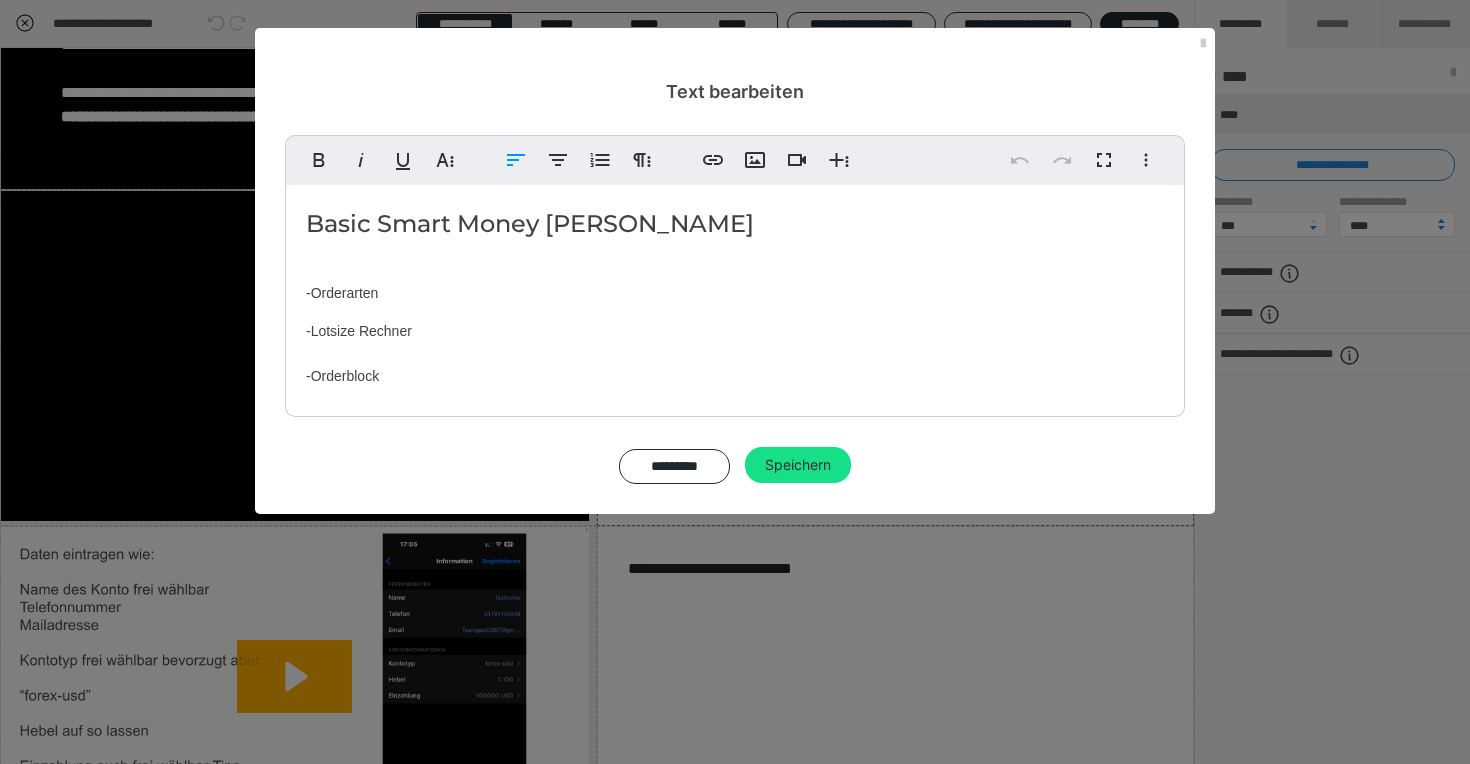 type 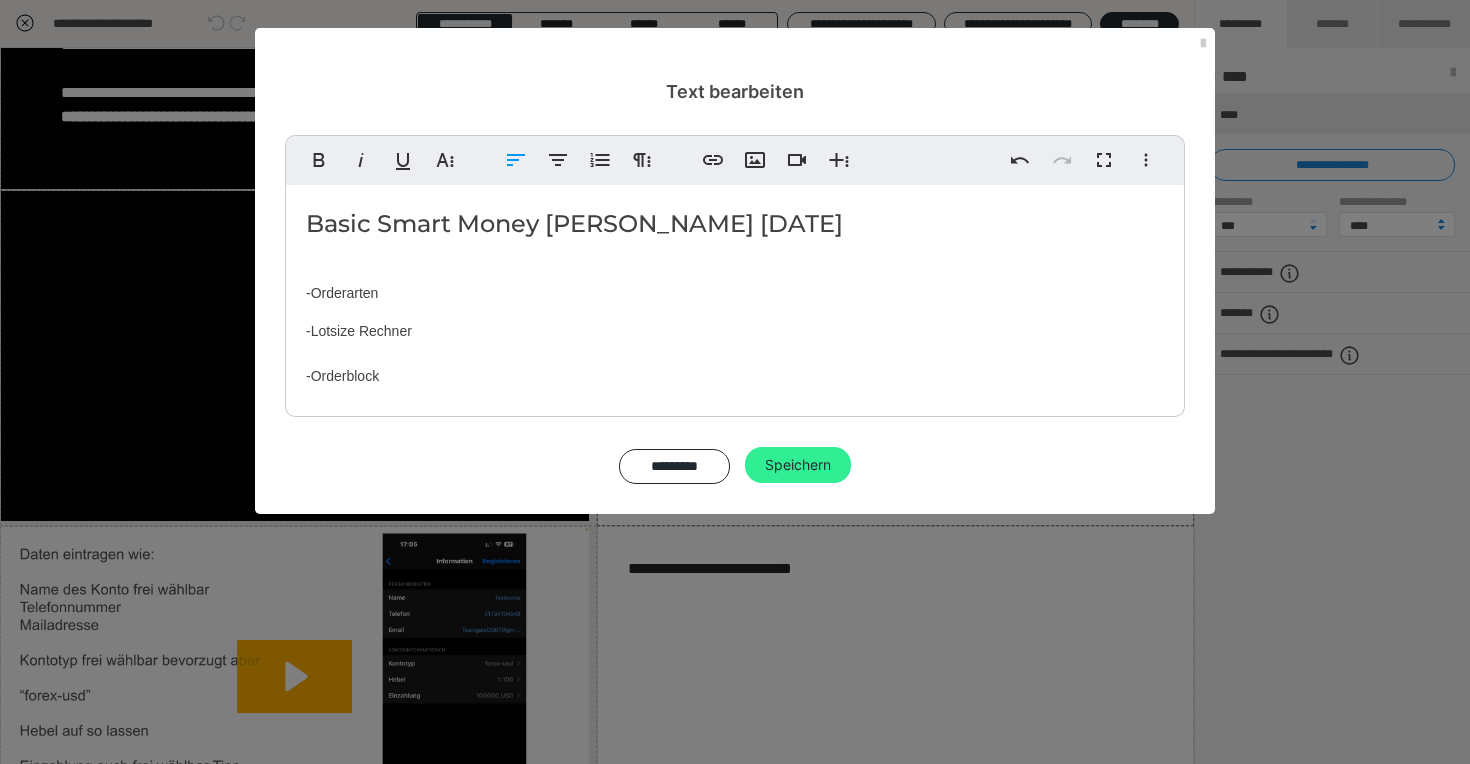 click on "Speichern" at bounding box center (798, 465) 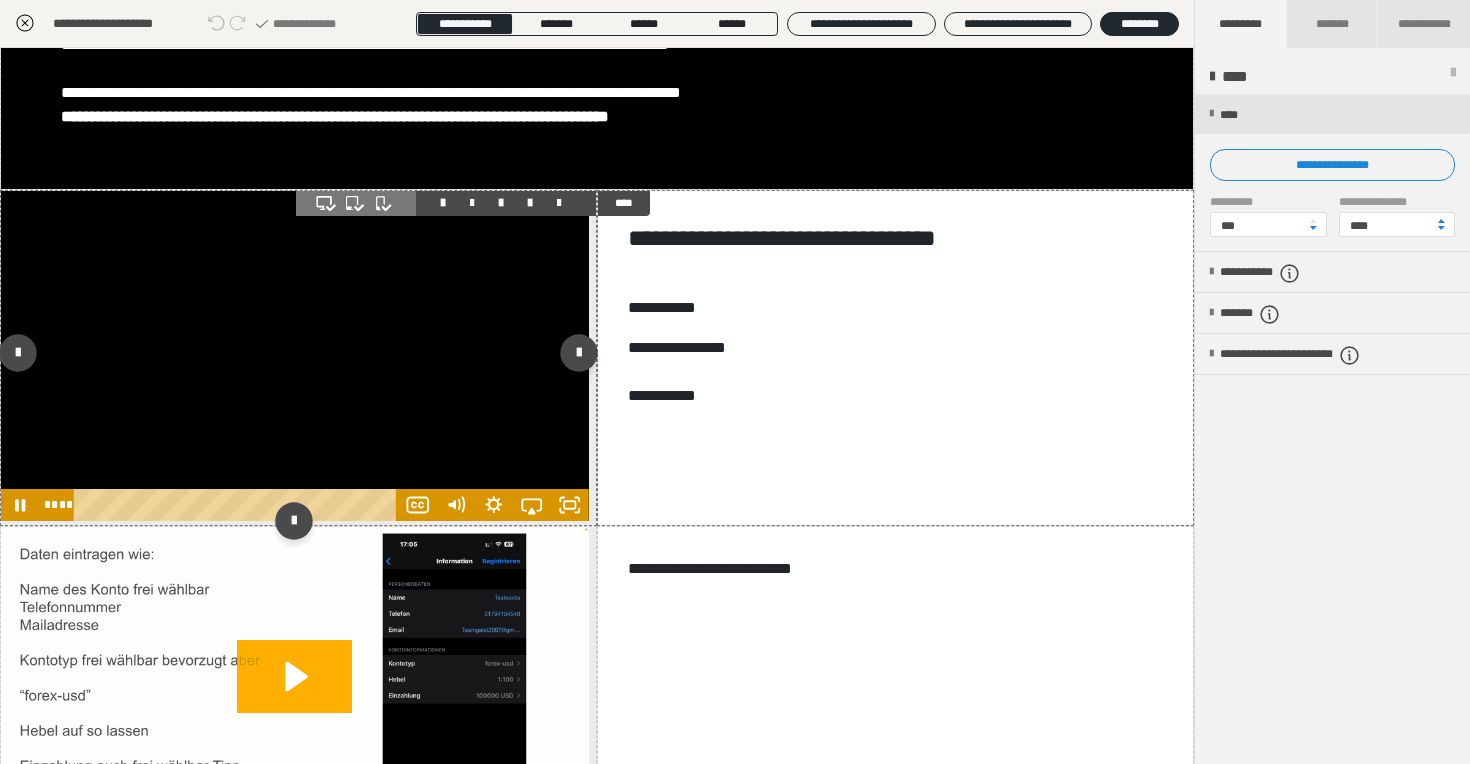 click at bounding box center (295, 356) 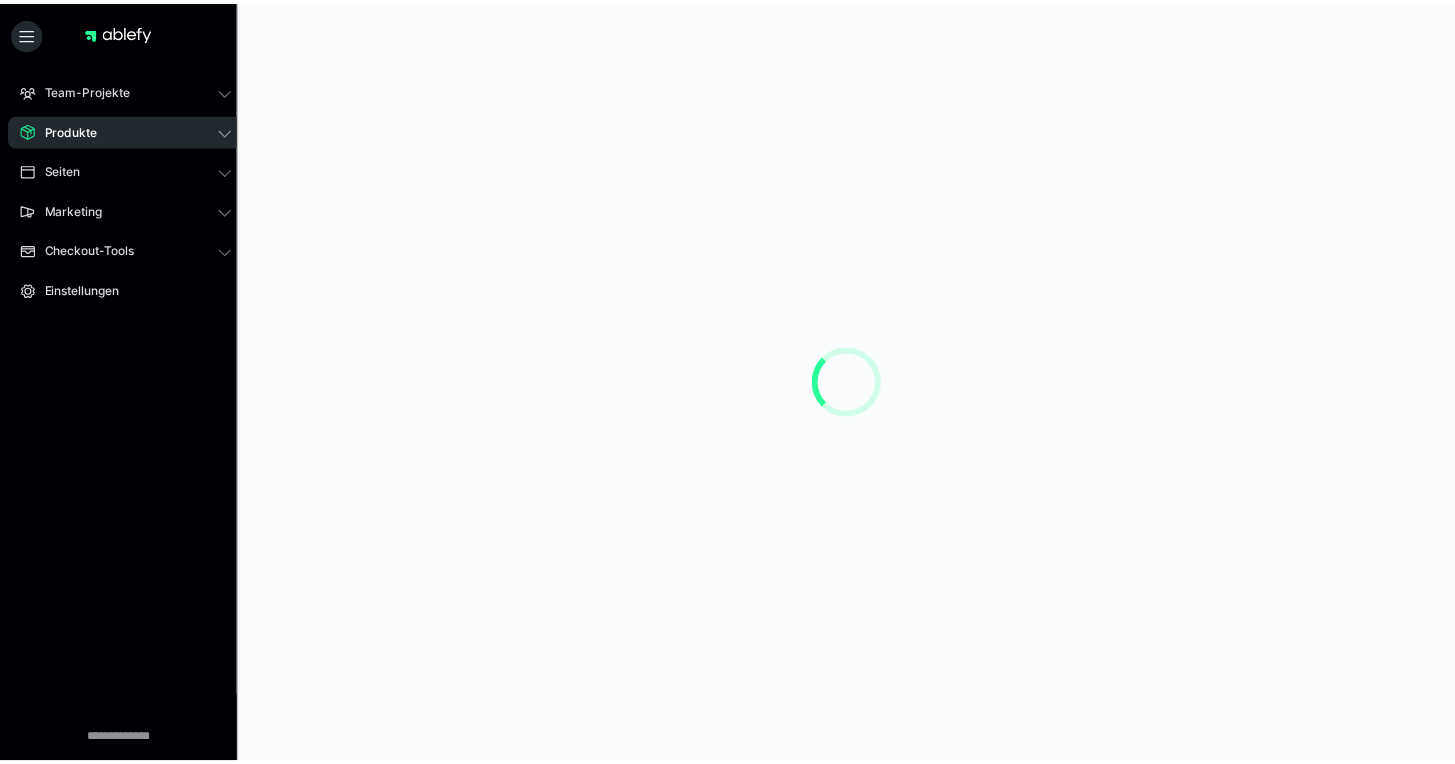 scroll, scrollTop: 286, scrollLeft: 0, axis: vertical 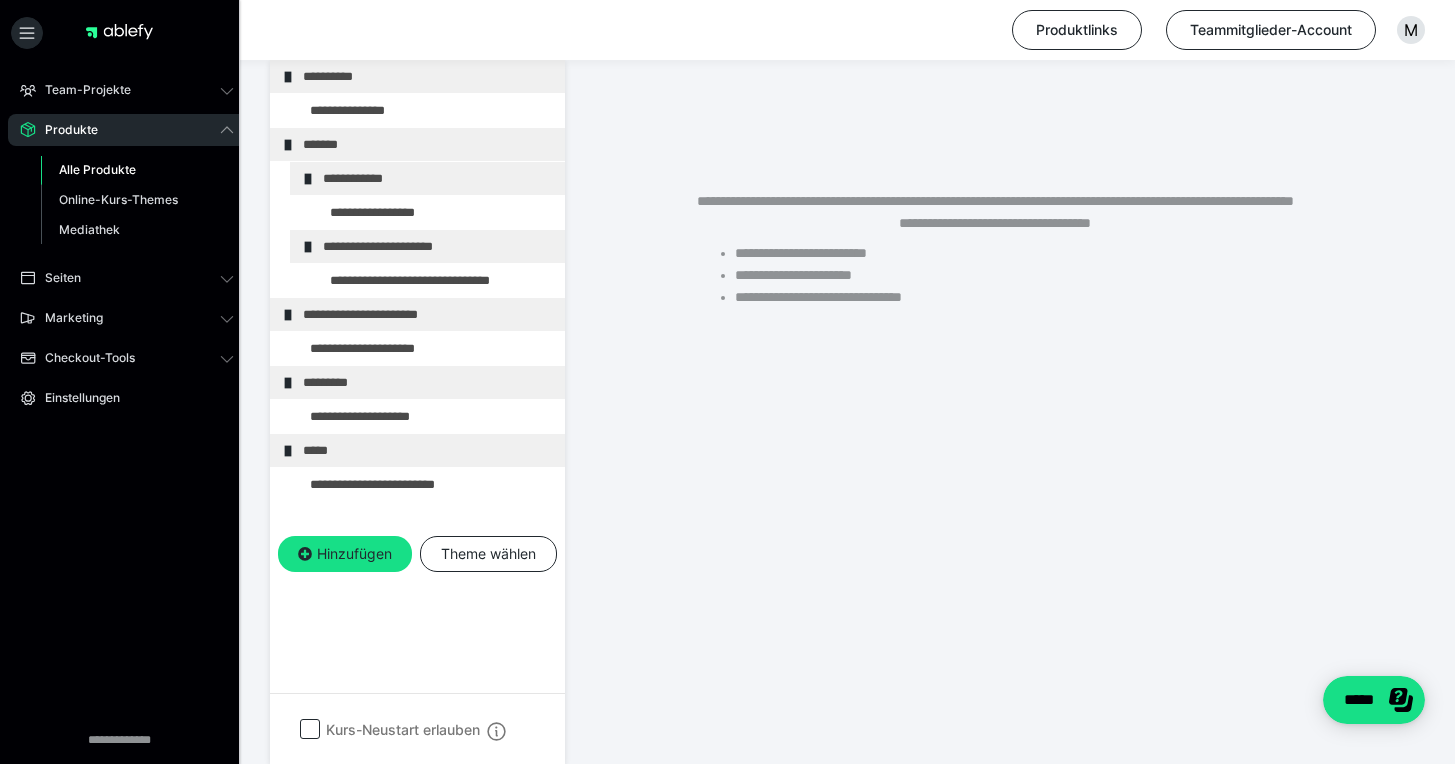 click on "Teammitglieder-Account" at bounding box center (1271, 30) 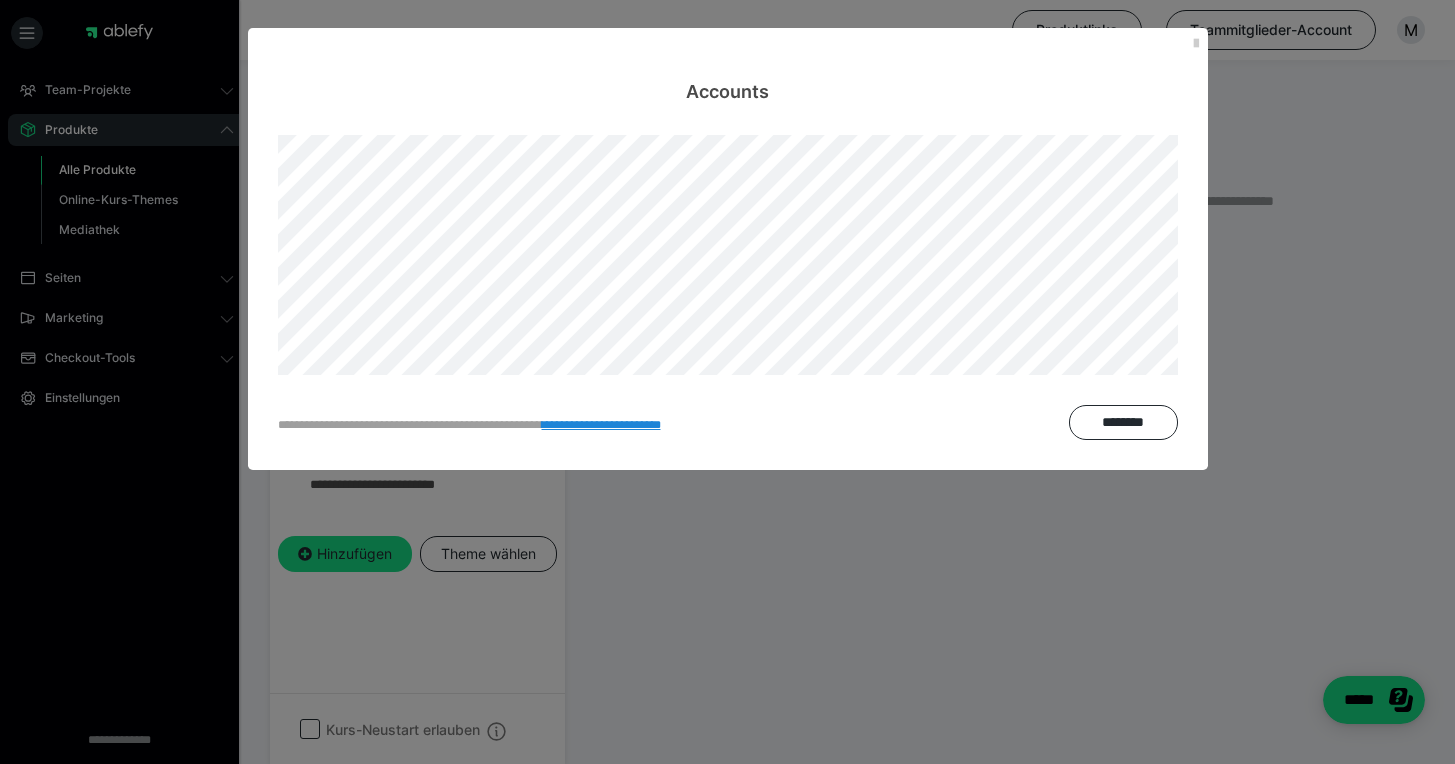 click at bounding box center [1196, 44] 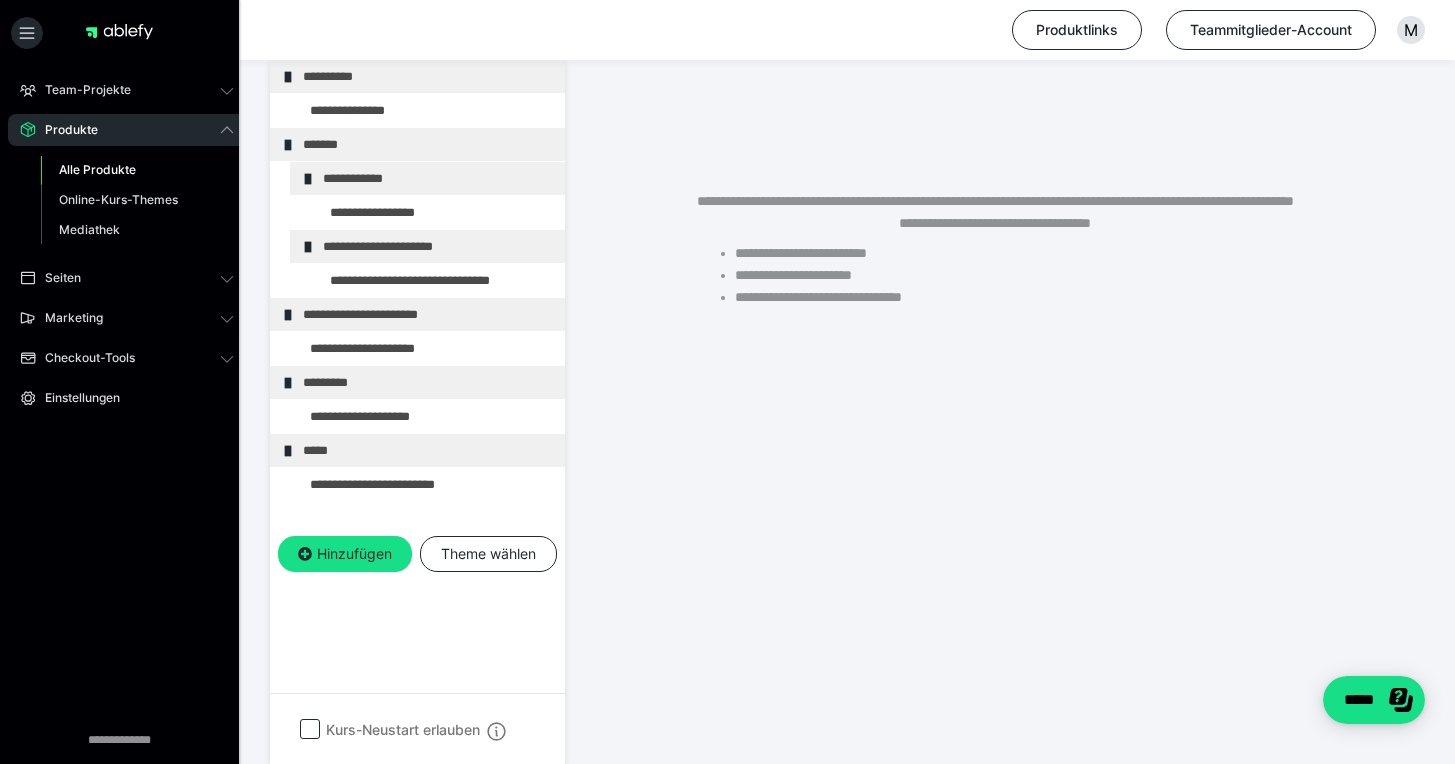 scroll, scrollTop: 0, scrollLeft: 0, axis: both 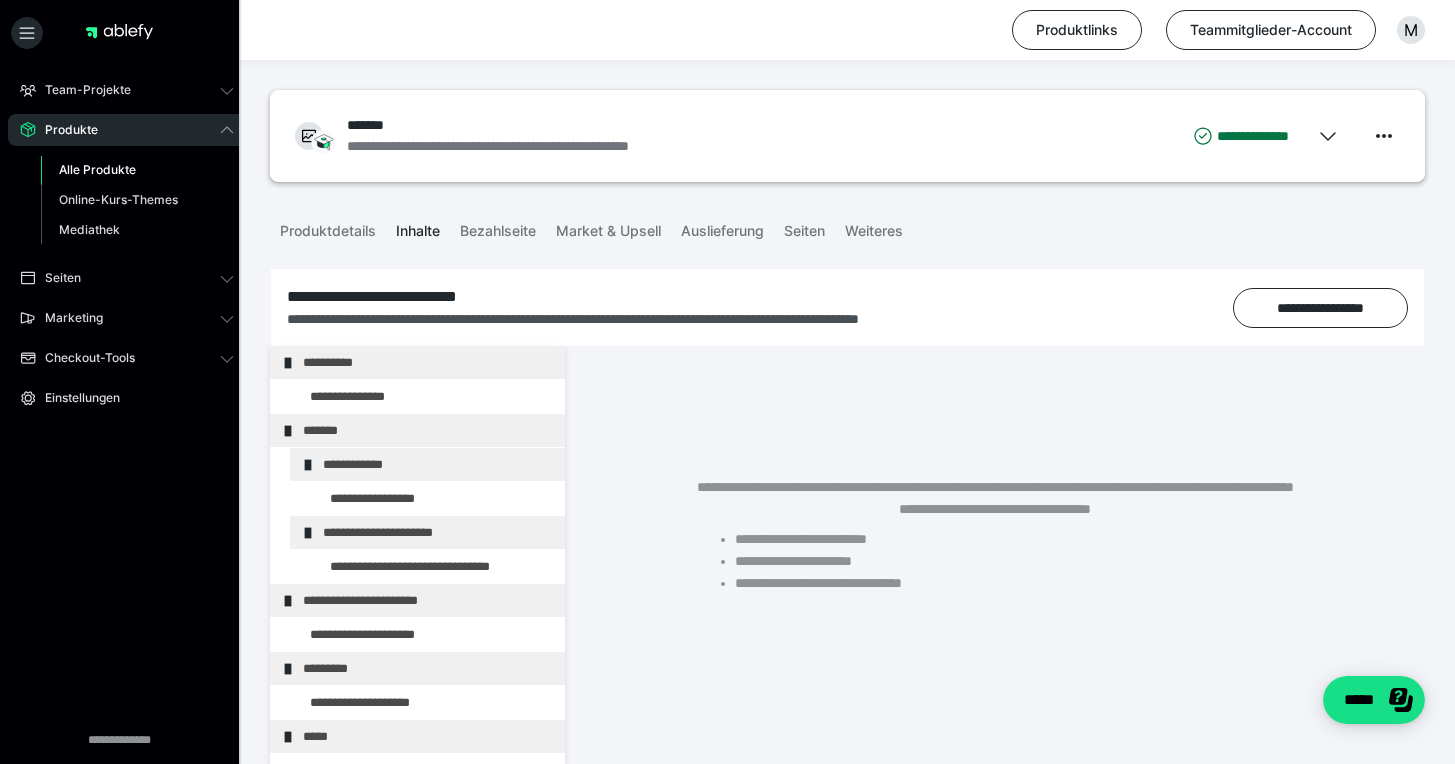 click on "Teammitglieder-Account" at bounding box center [1271, 30] 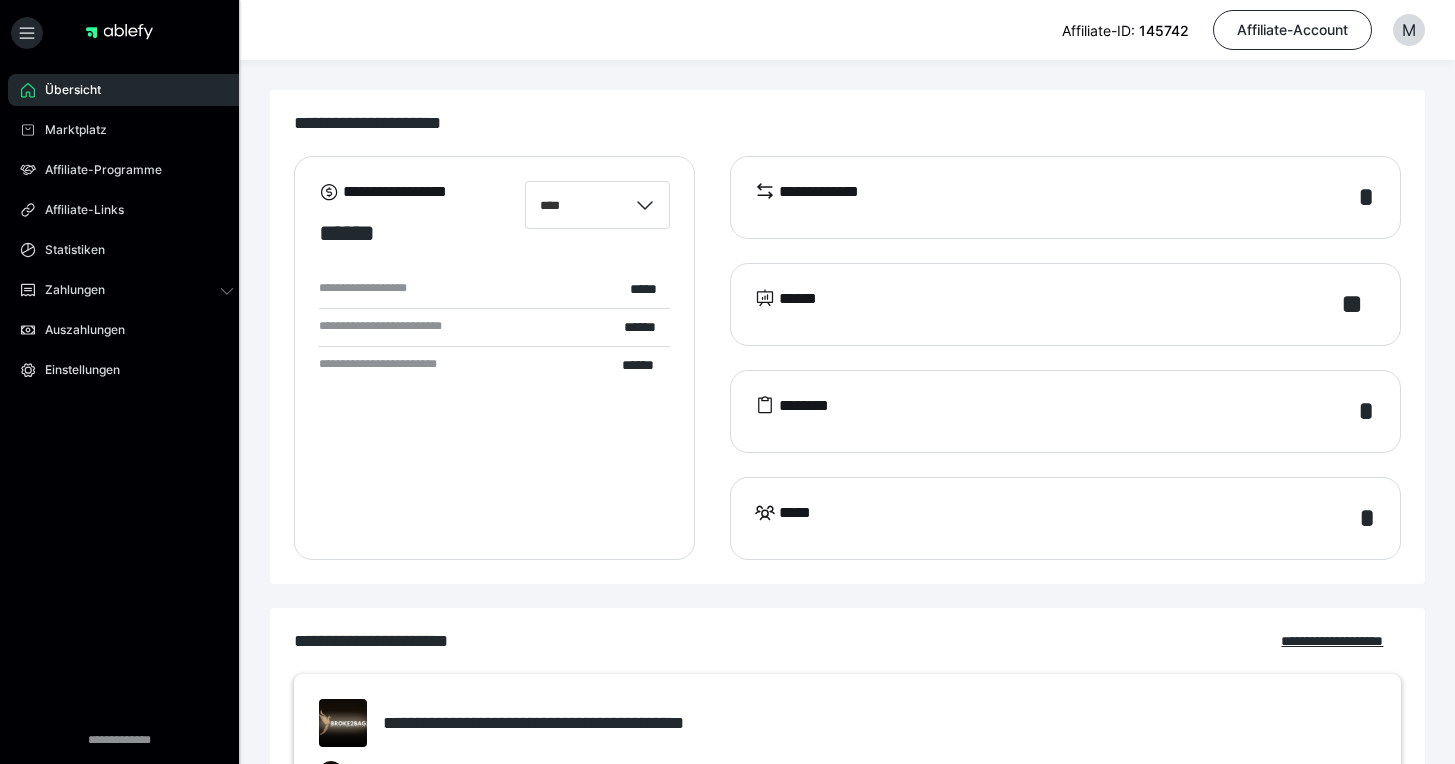 scroll, scrollTop: 0, scrollLeft: 0, axis: both 